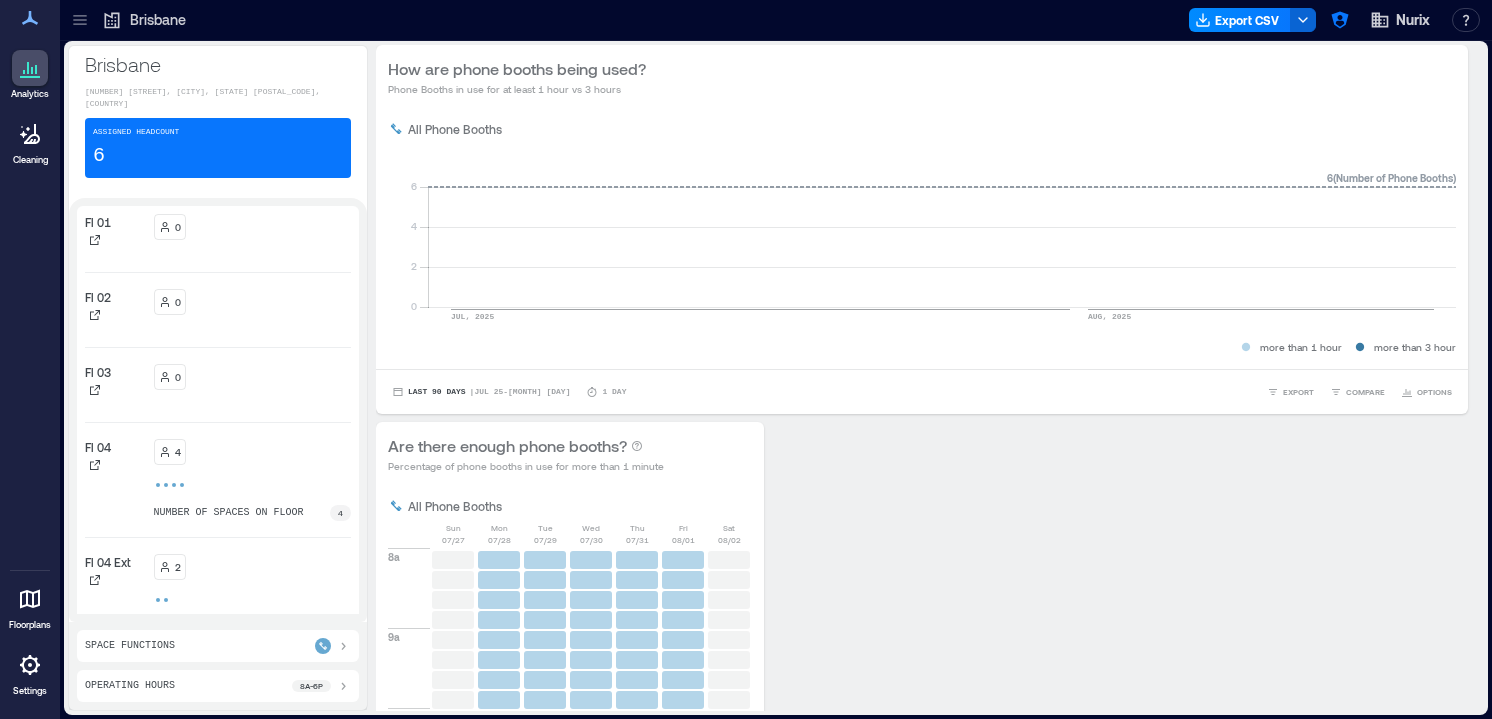 scroll, scrollTop: 0, scrollLeft: 0, axis: both 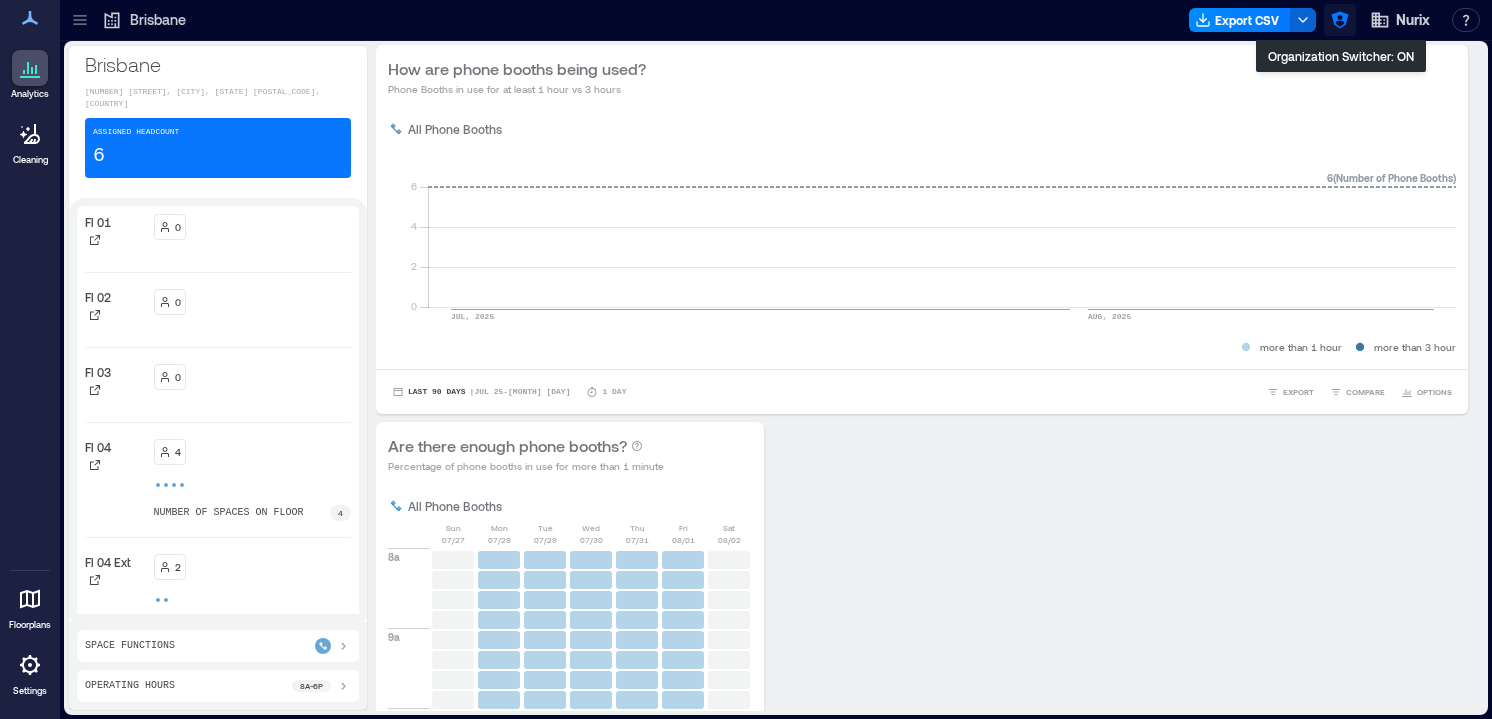 click 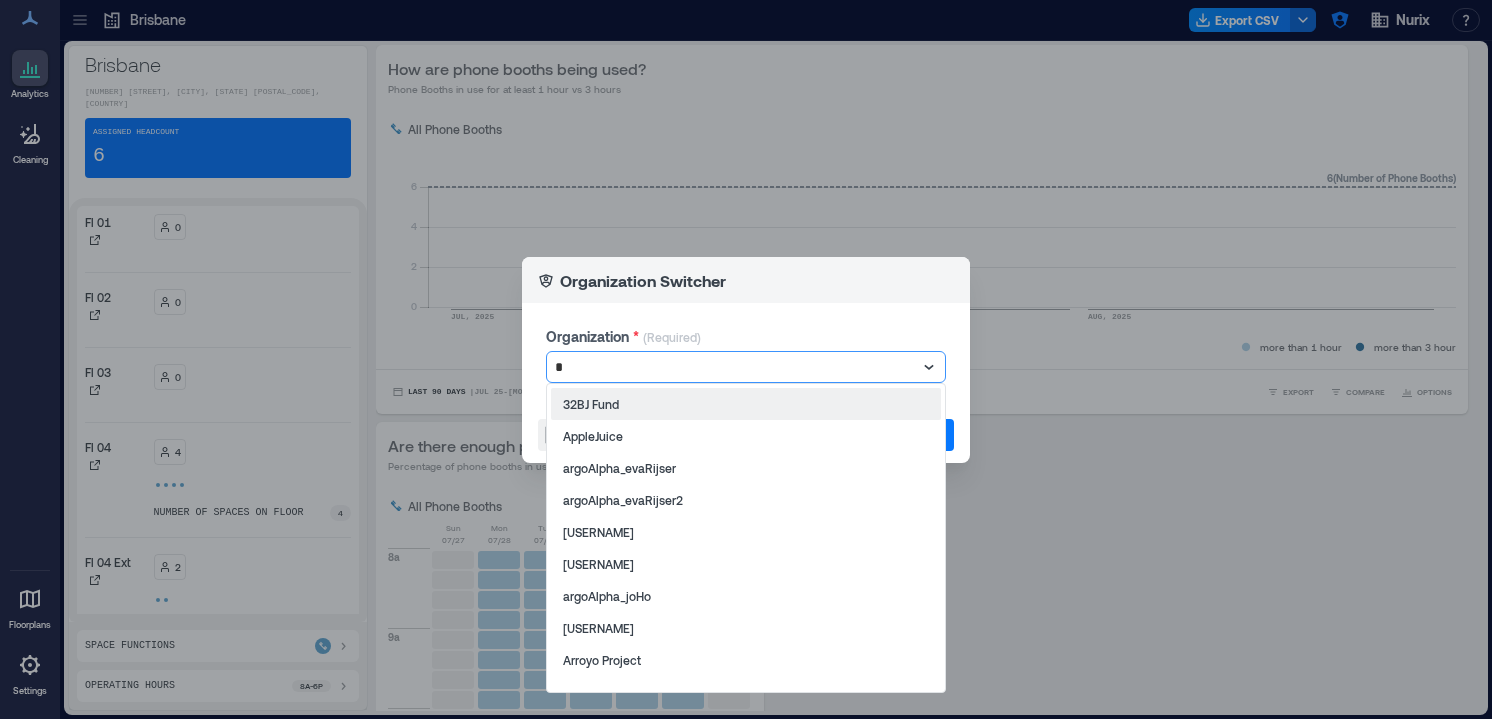 type on "**" 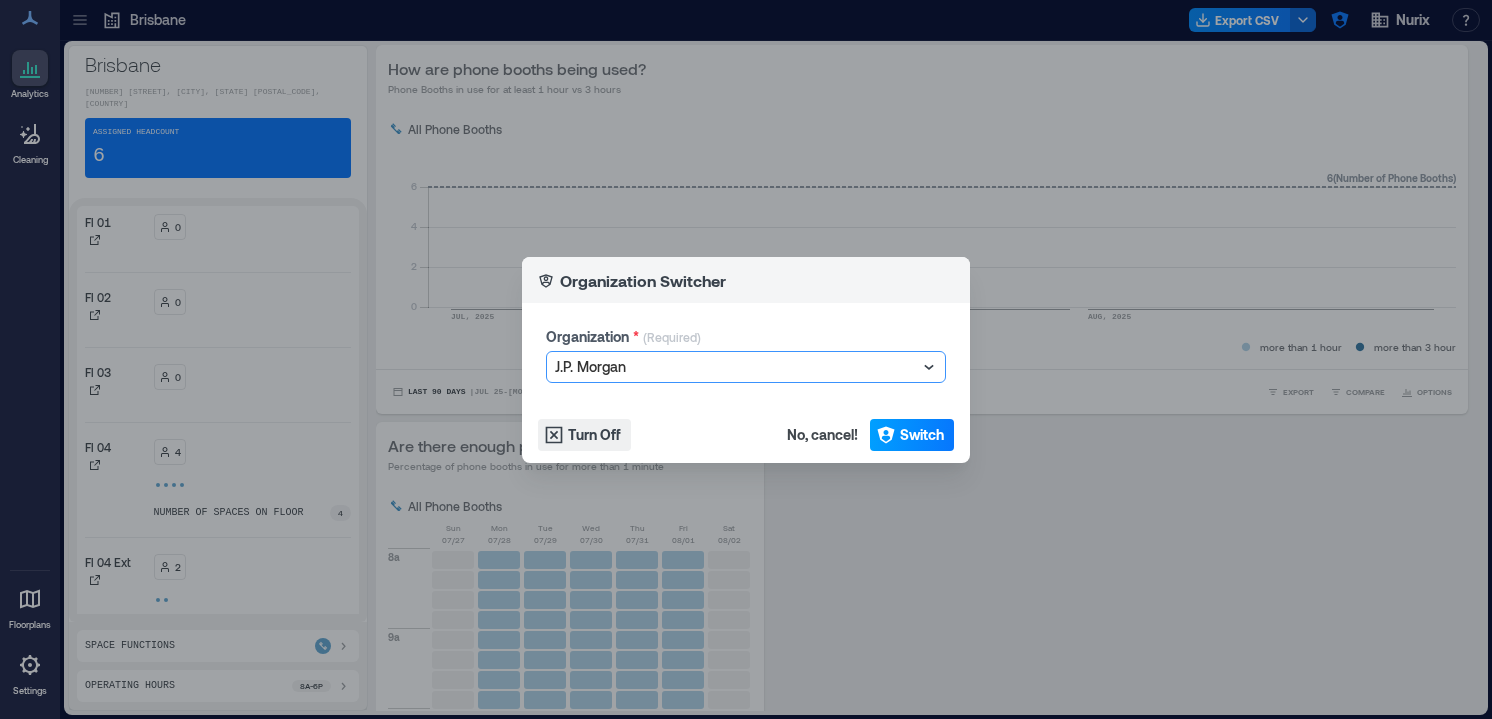 click on "Switch" at bounding box center [922, 435] 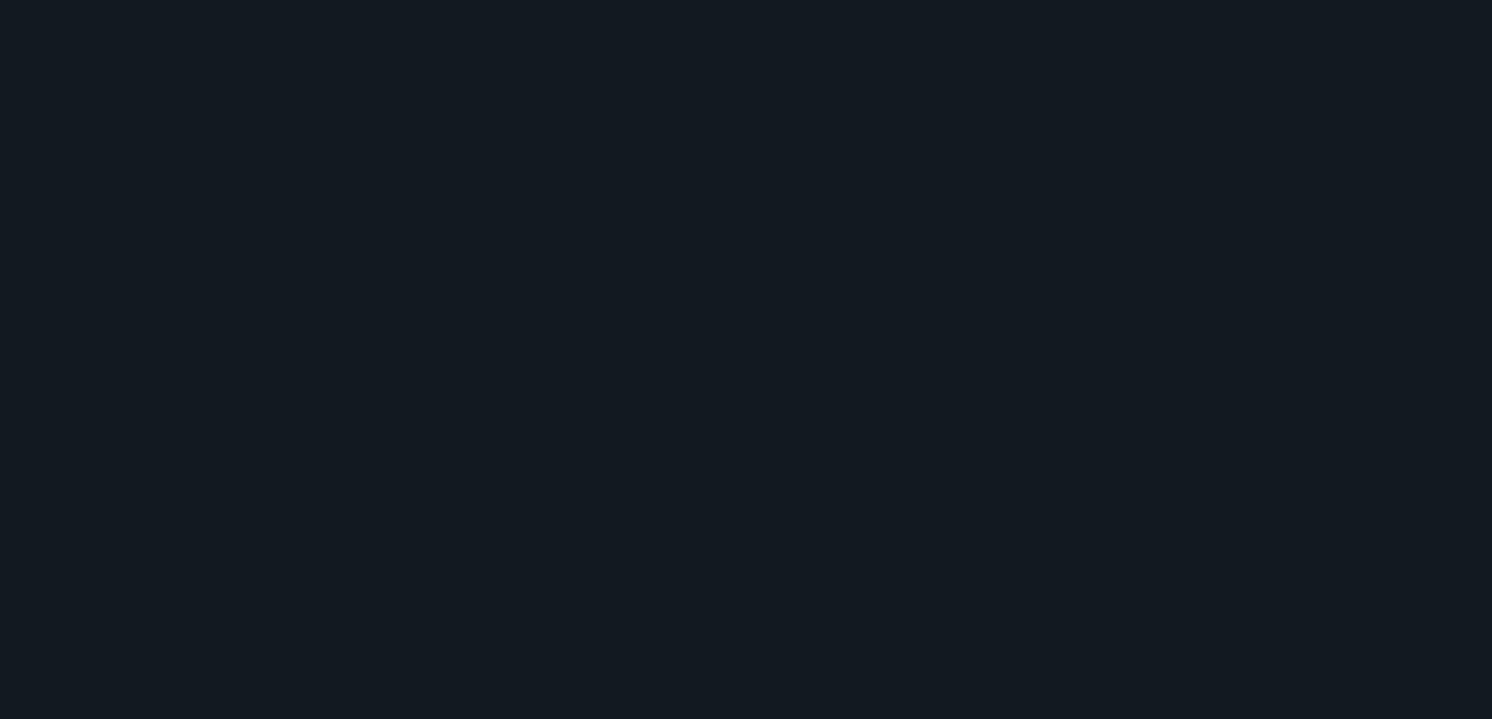 scroll, scrollTop: 0, scrollLeft: 0, axis: both 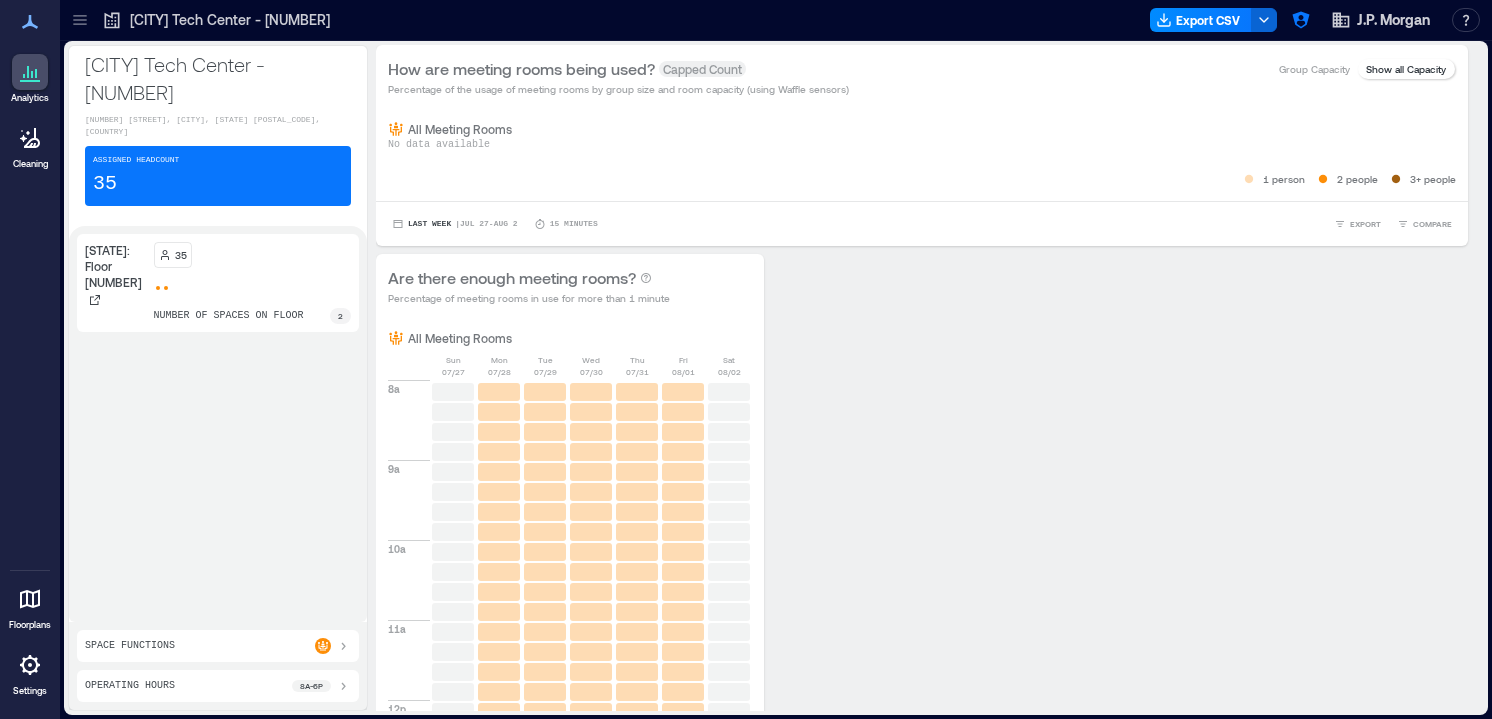 click 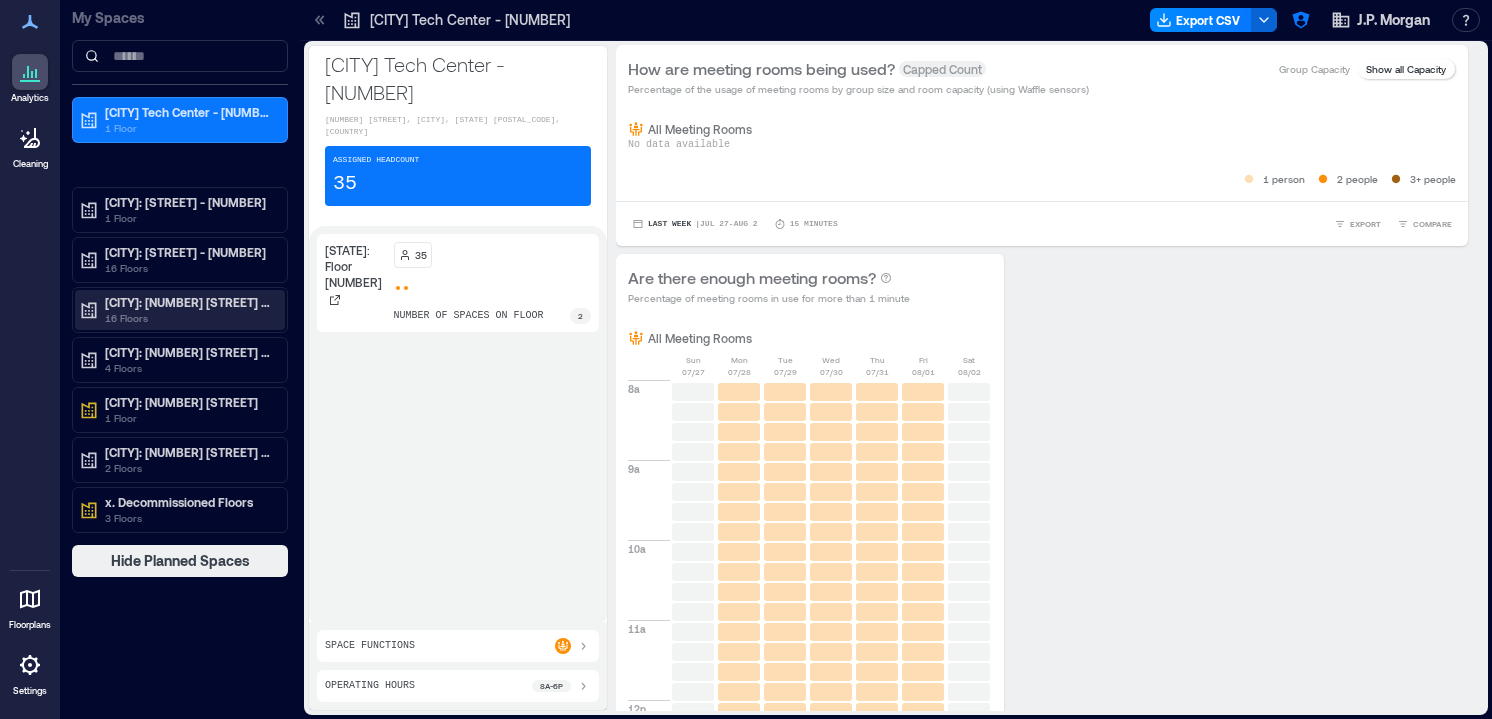 click on "16 Floors" at bounding box center [189, 318] 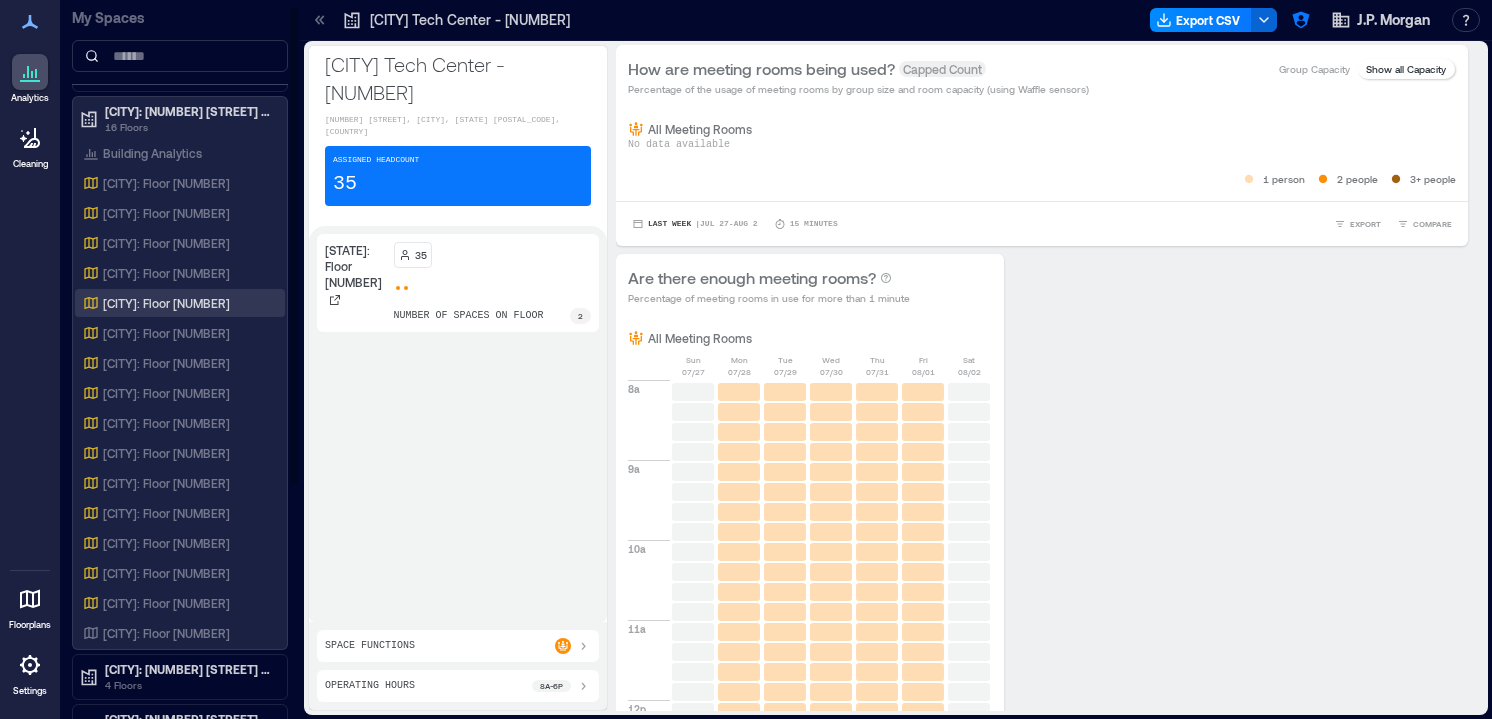 scroll, scrollTop: 366, scrollLeft: 0, axis: vertical 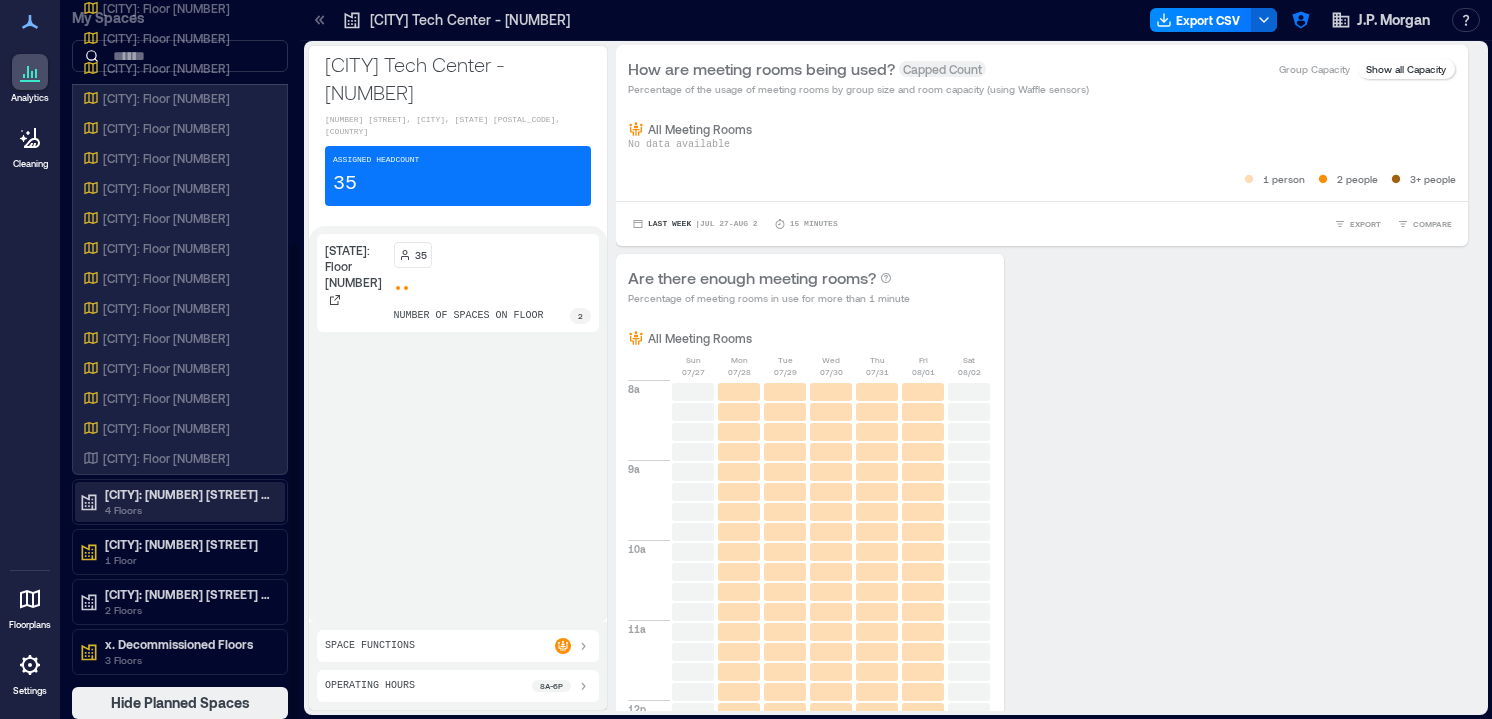 click on "New York: 237 Park - 141037" at bounding box center (189, 494) 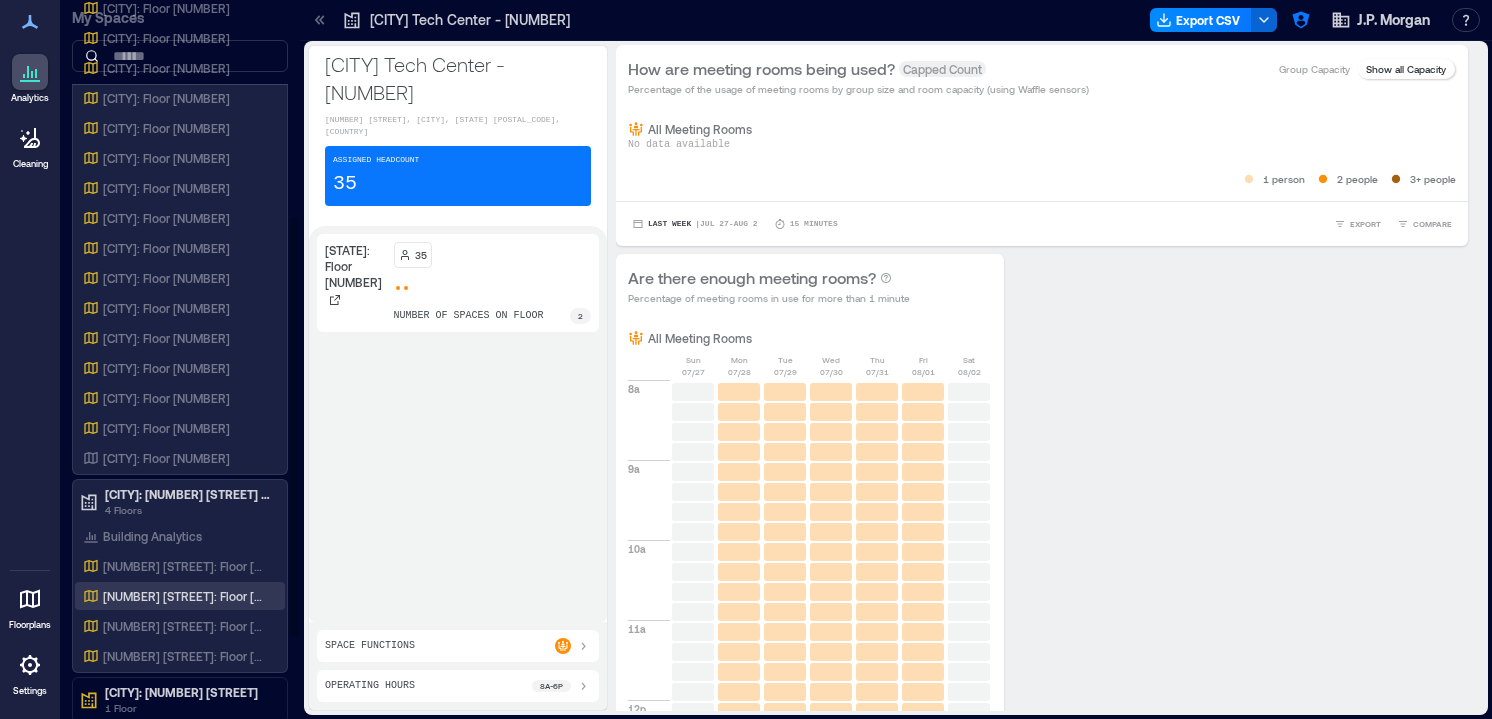 scroll, scrollTop: 514, scrollLeft: 0, axis: vertical 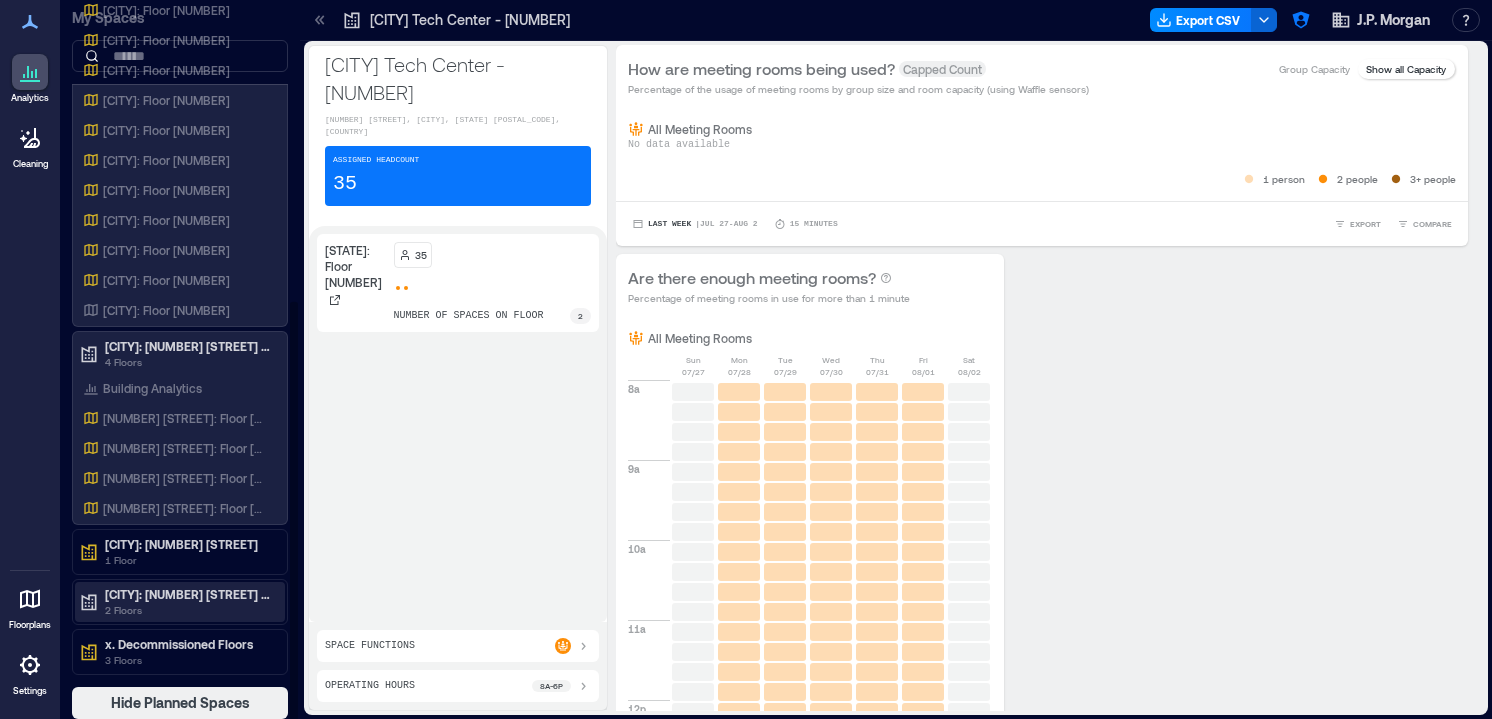 click on "2 Floors" at bounding box center [189, 610] 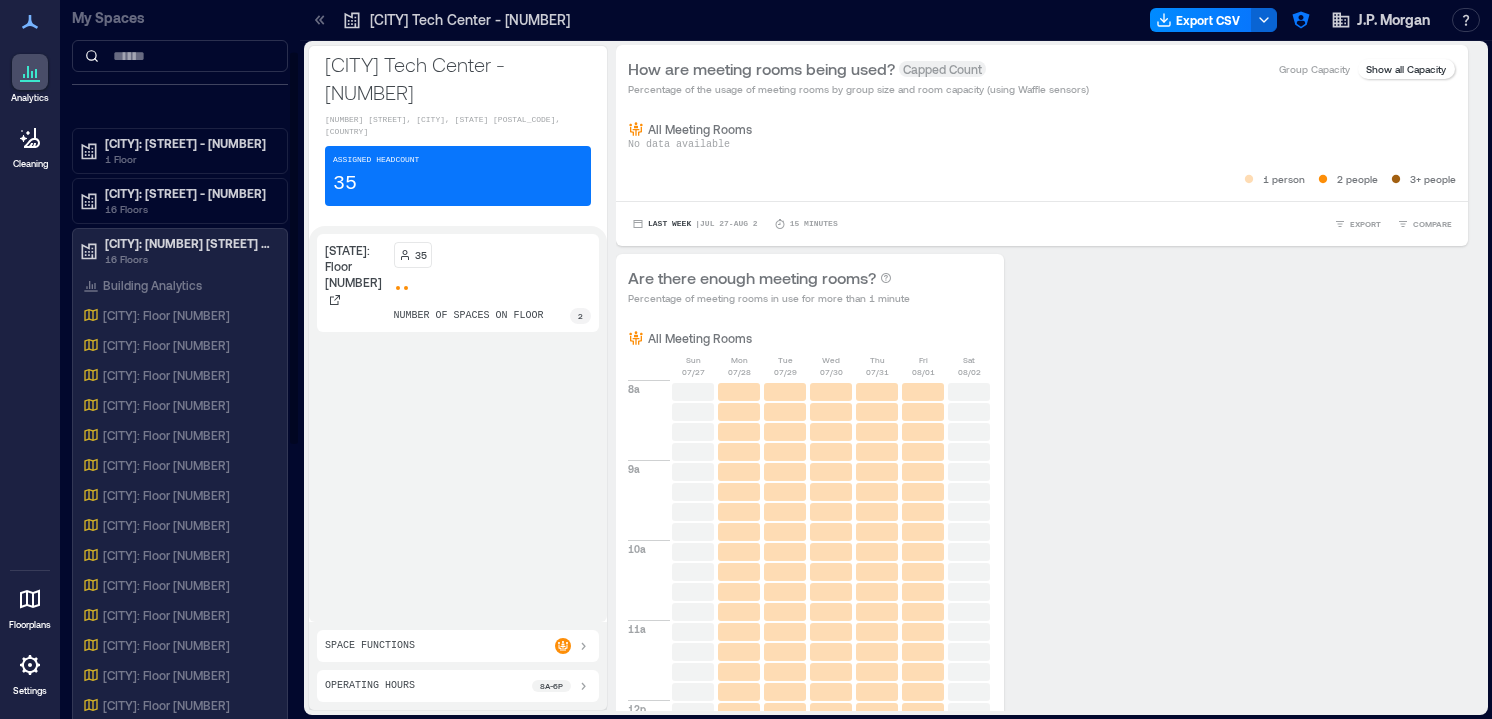 scroll, scrollTop: 0, scrollLeft: 0, axis: both 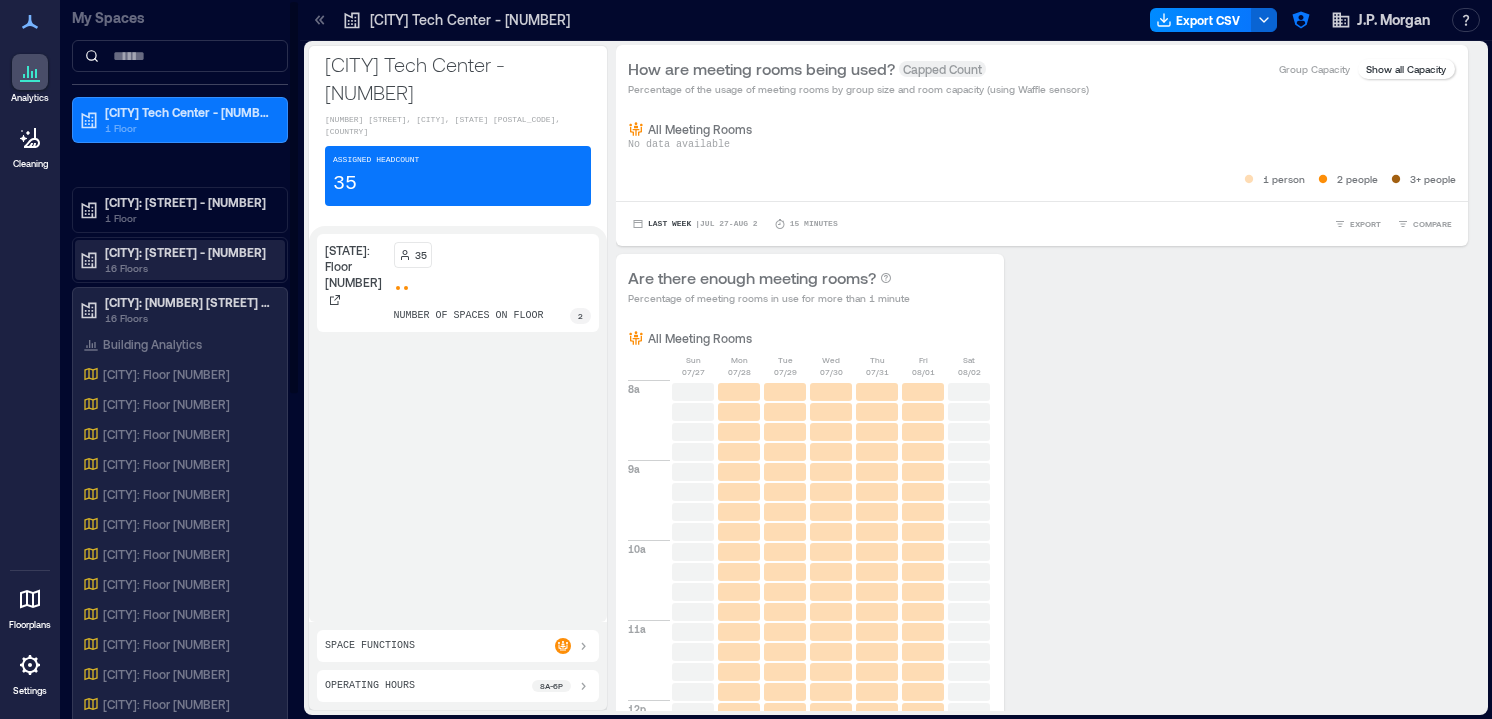 click on "16 Floors" at bounding box center [189, 268] 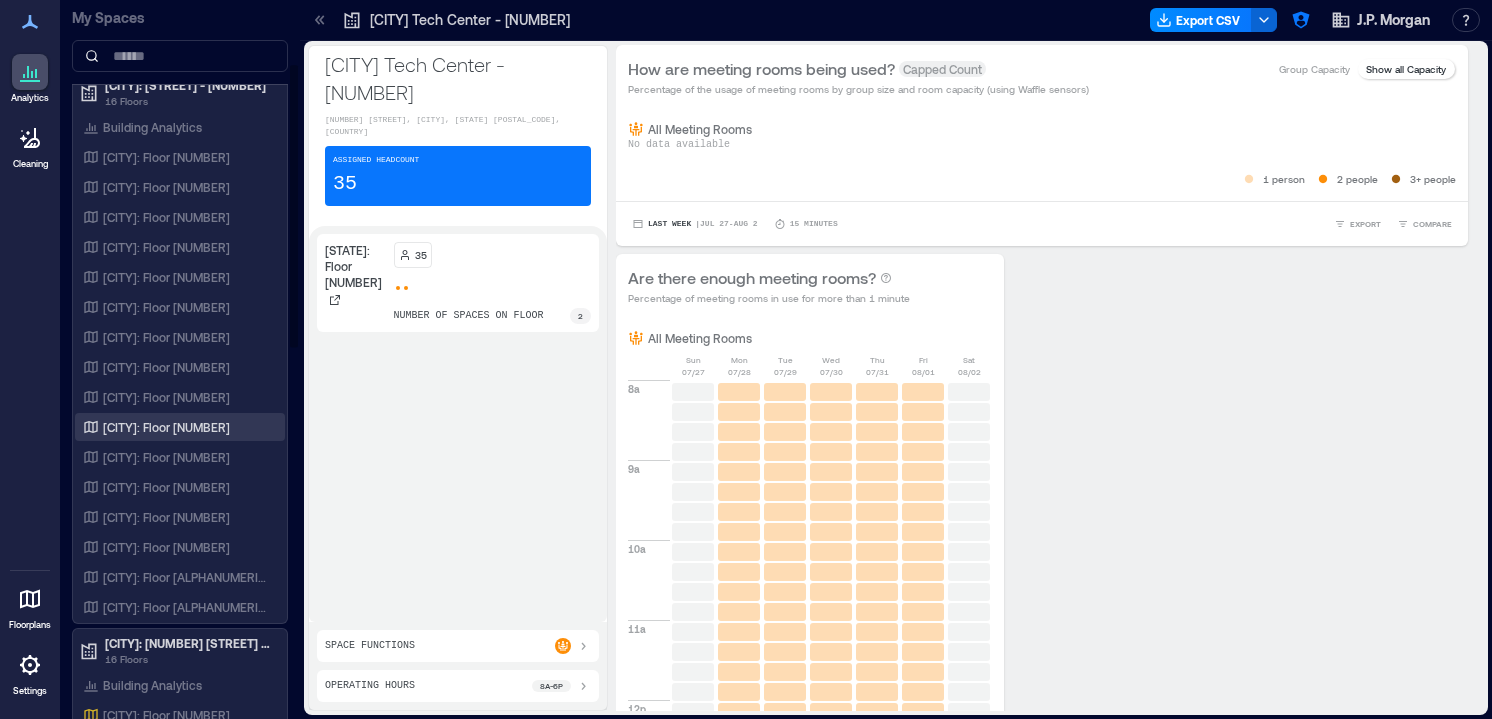 scroll, scrollTop: 160, scrollLeft: 0, axis: vertical 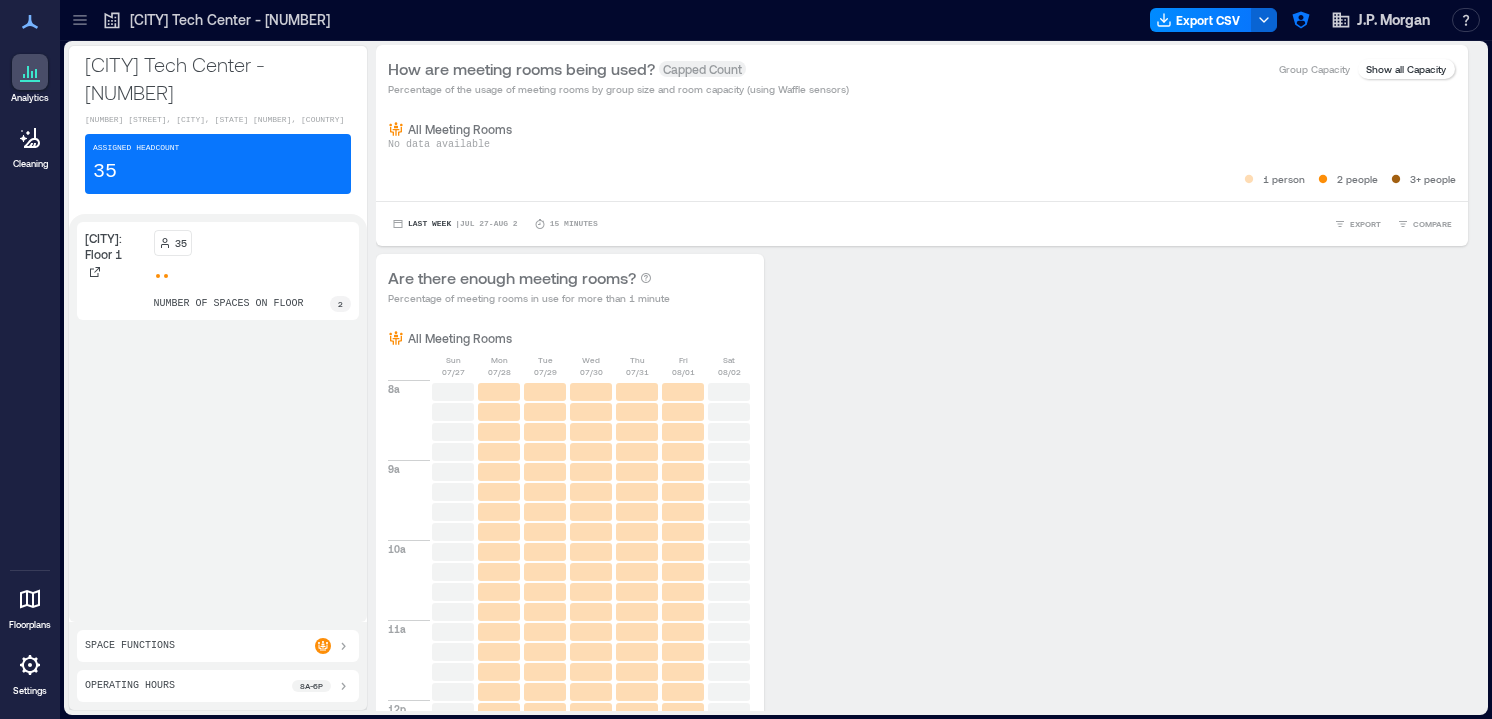 click at bounding box center [30, 665] 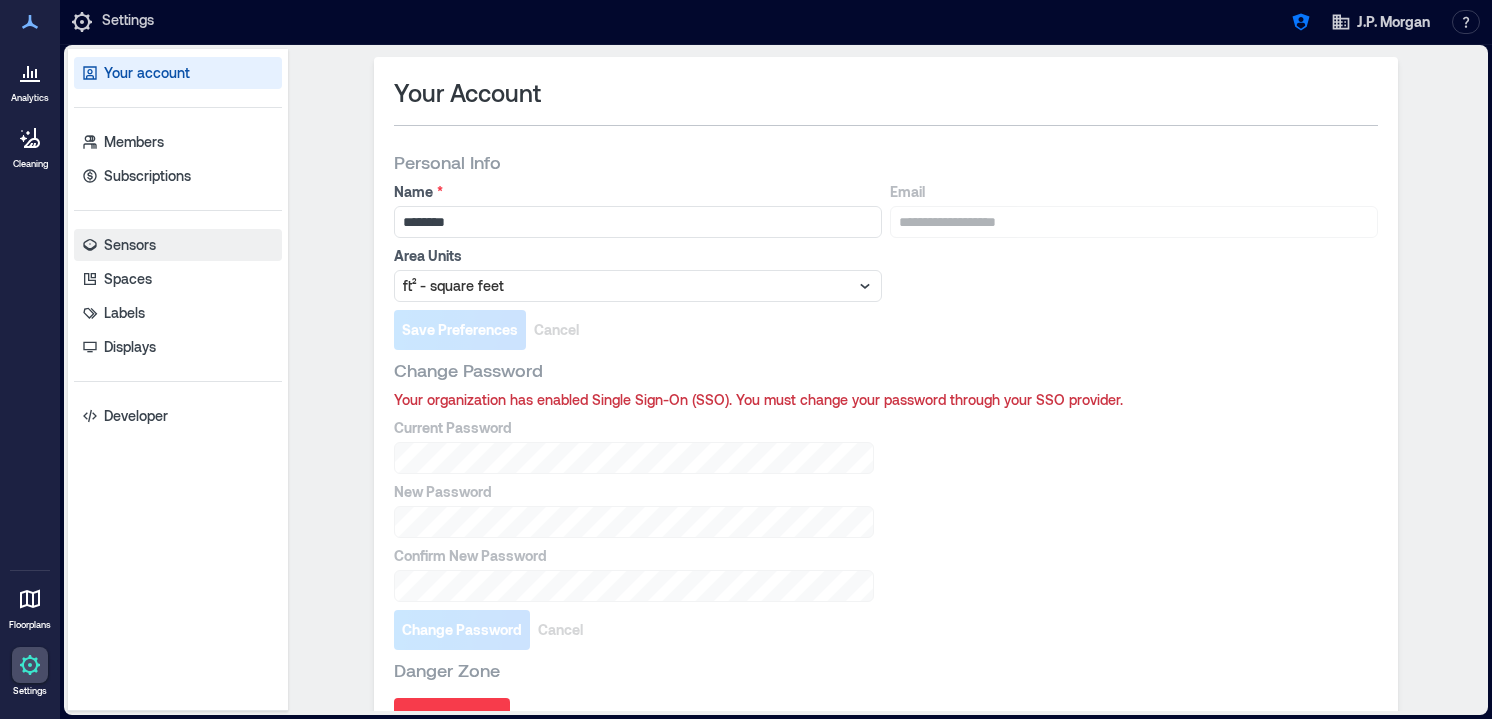 click on "Sensors" at bounding box center (178, 245) 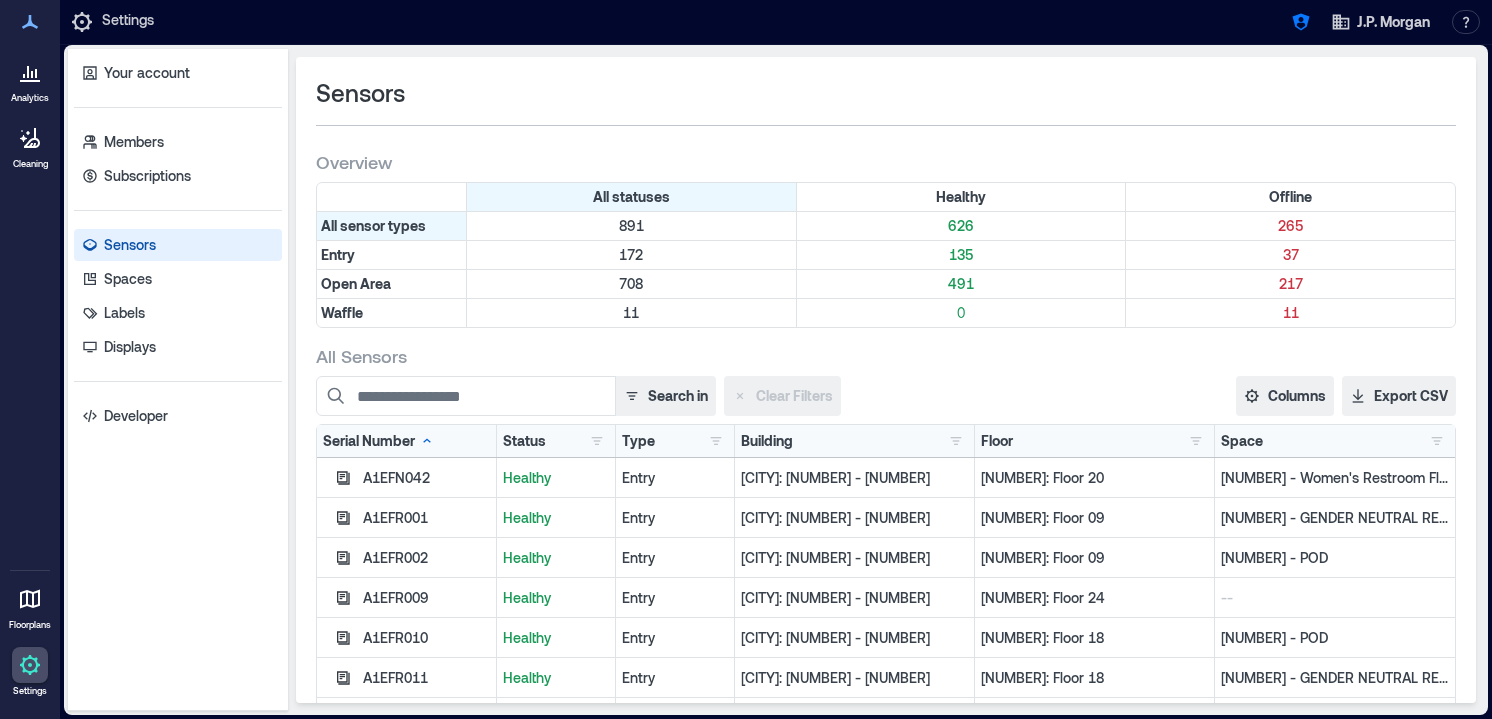 click on "Building [CITY] Tech Center - [NUMBER] [NUMBER] [CITY]: Market Station - [NUMBER] [CITY]: Argyle Street - [NUMBER] [NUMBER] [CITY]: [NUMBER] [NUMBER] N/A [NUMBER] [CITY]: [NUMBER] [NUMBER] [CITY]: [NUMBER] [NUMBER] [NUMBER]" at bounding box center [854, 441] 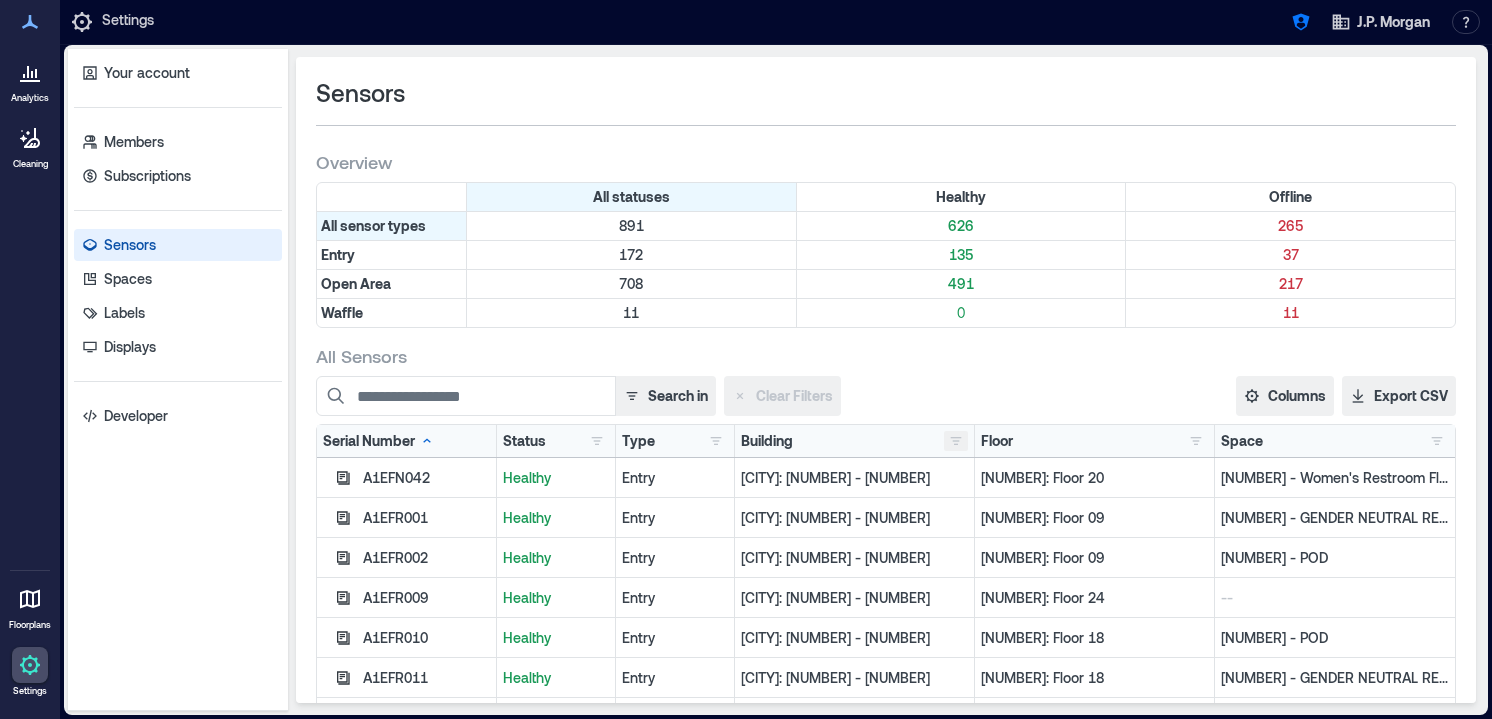 click at bounding box center (956, 441) 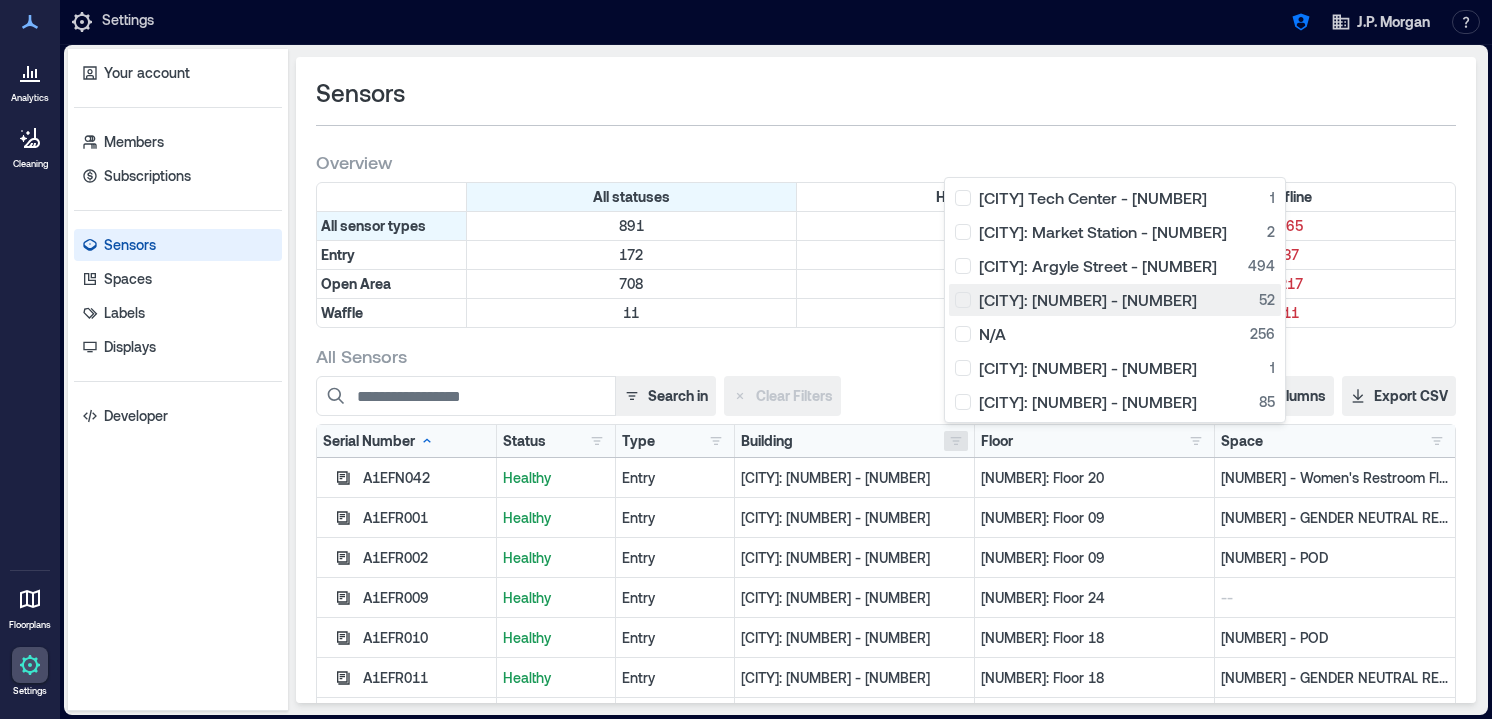 click on "Houston: 600 Travis - 011154 52" at bounding box center (1115, 300) 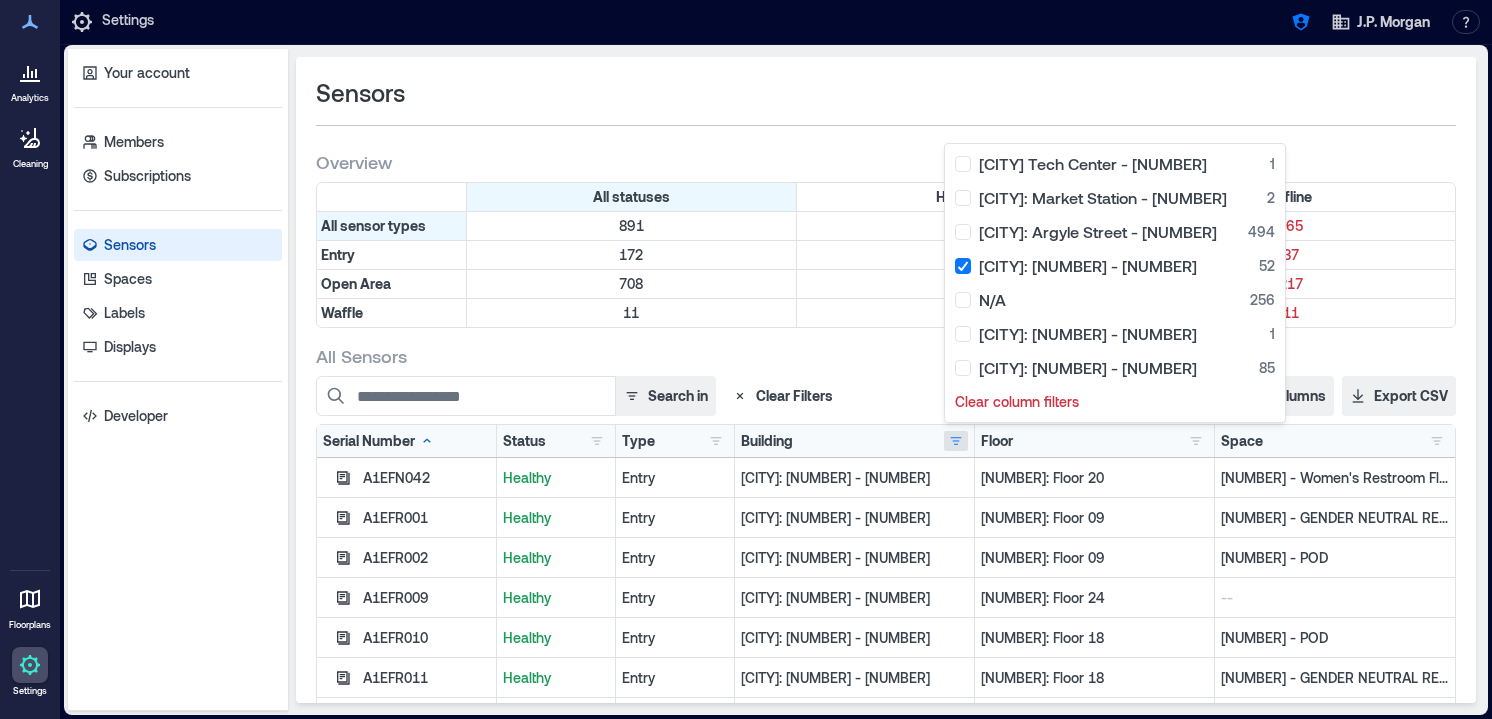 click on "All statuses Healthy Offline All sensor types 891 626 265 Entry 172 135 37 Open Area 708 491 217 Waffle 11 0 11" at bounding box center [886, 259] 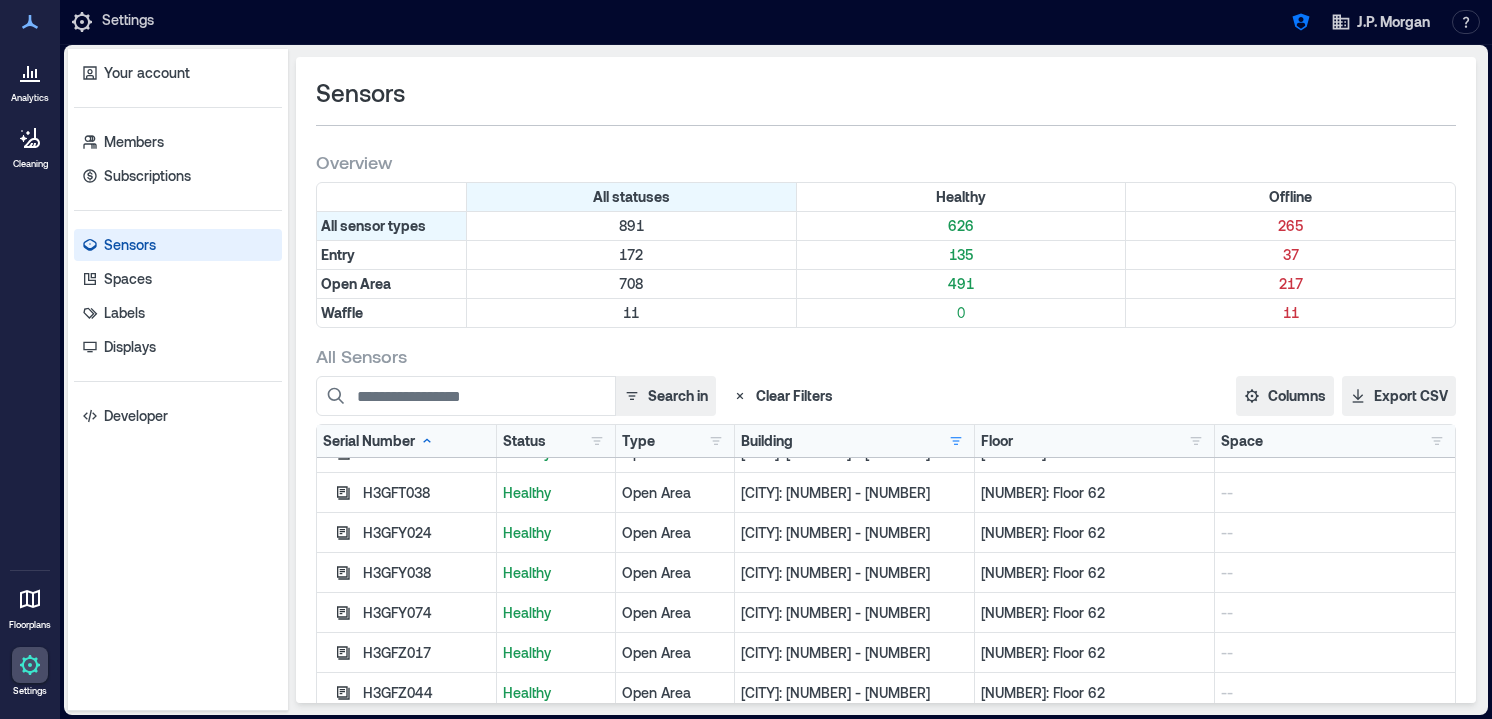 scroll, scrollTop: 1580, scrollLeft: 0, axis: vertical 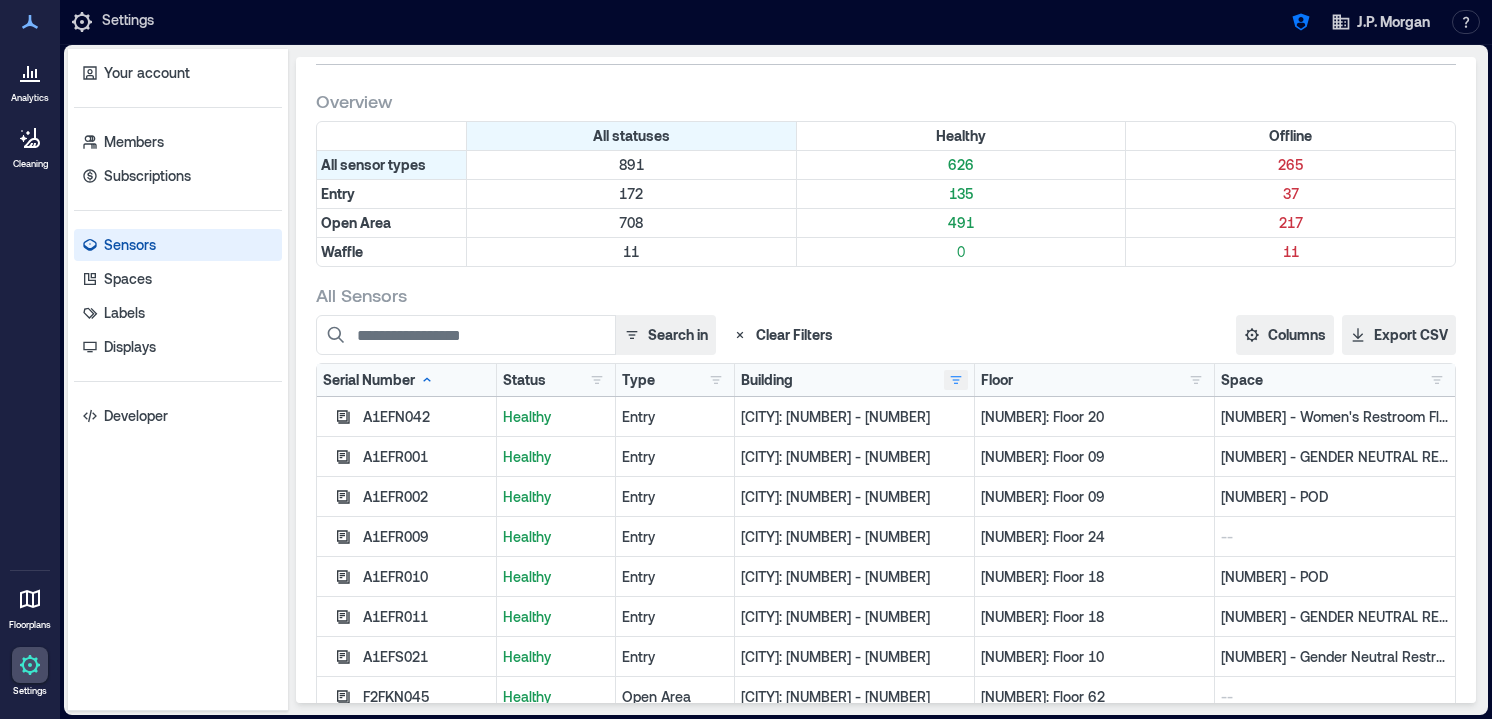 click at bounding box center [956, 380] 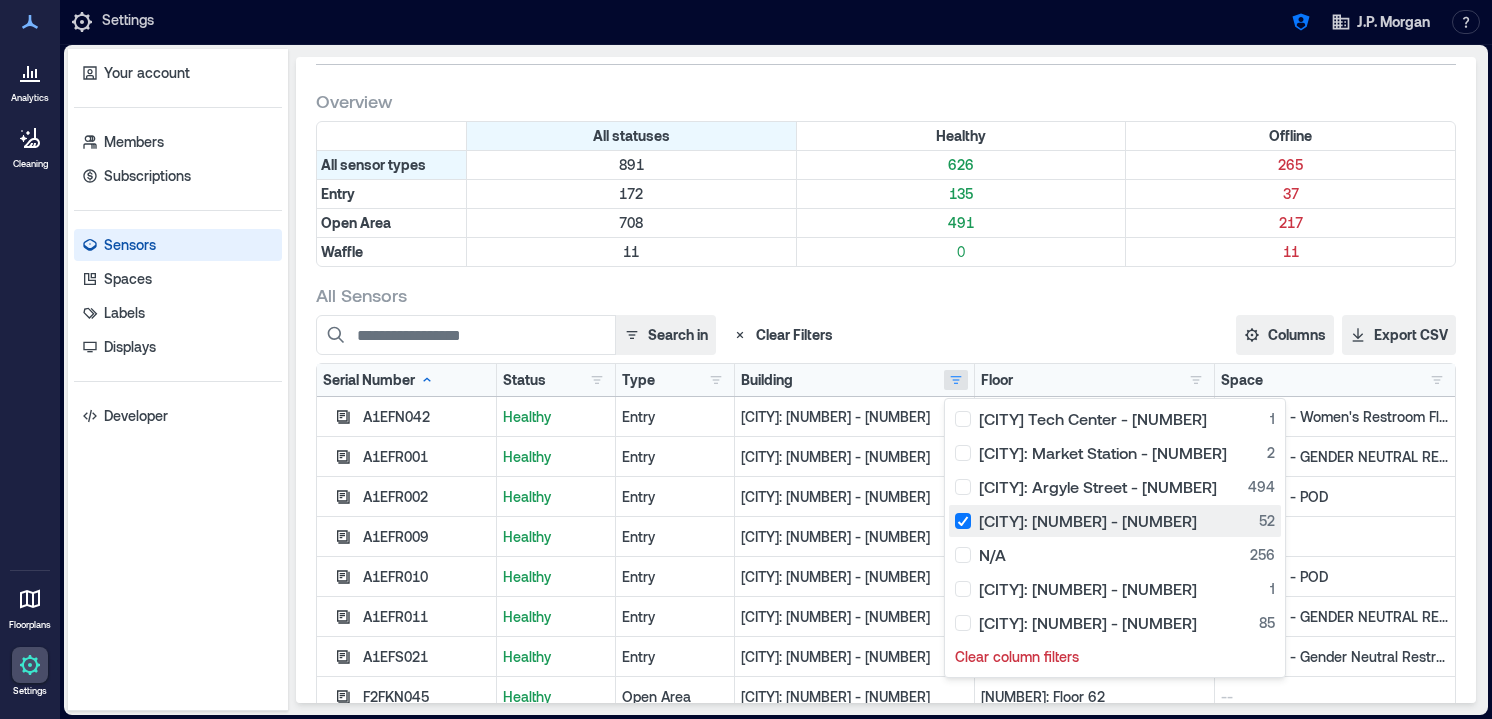 click on "Houston: 600 Travis - 011154 52" at bounding box center (1115, 521) 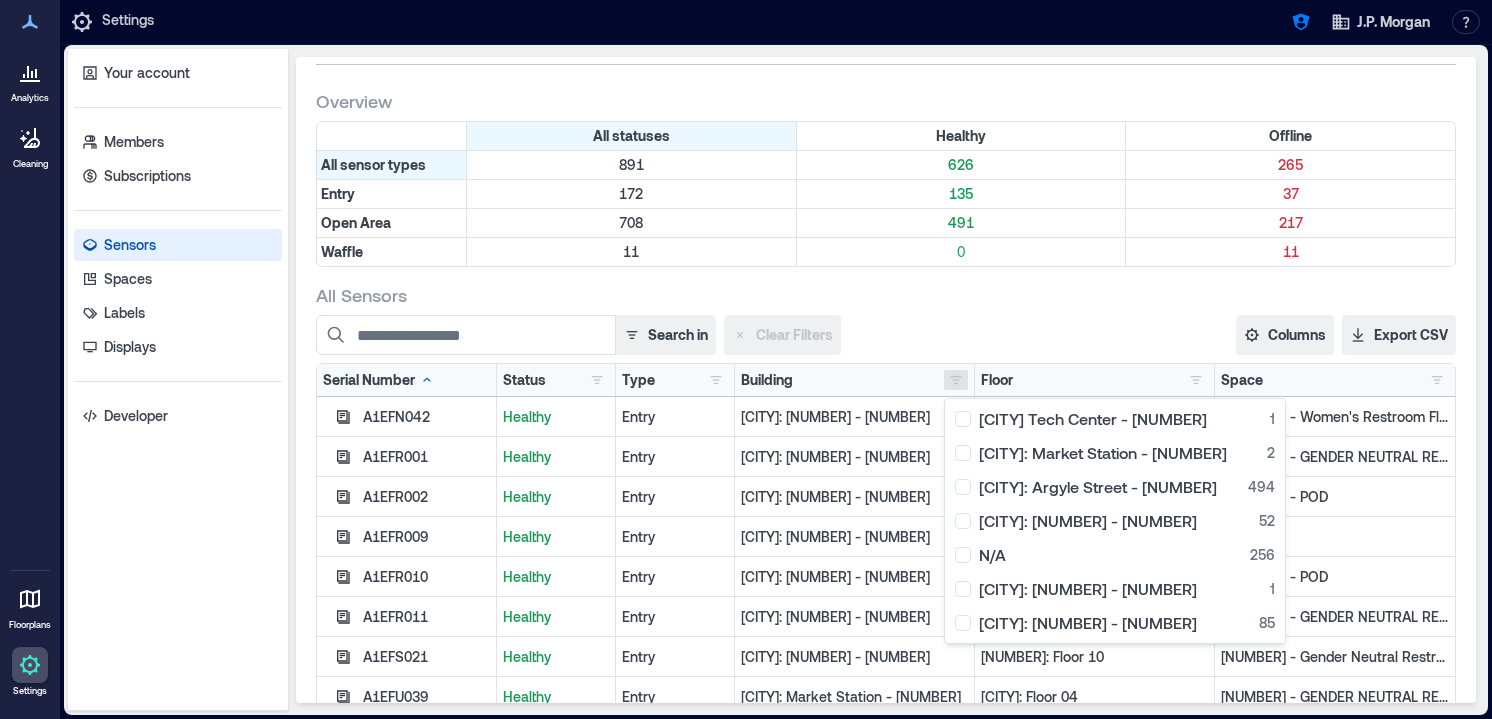 click on "All Sensors" at bounding box center (886, 295) 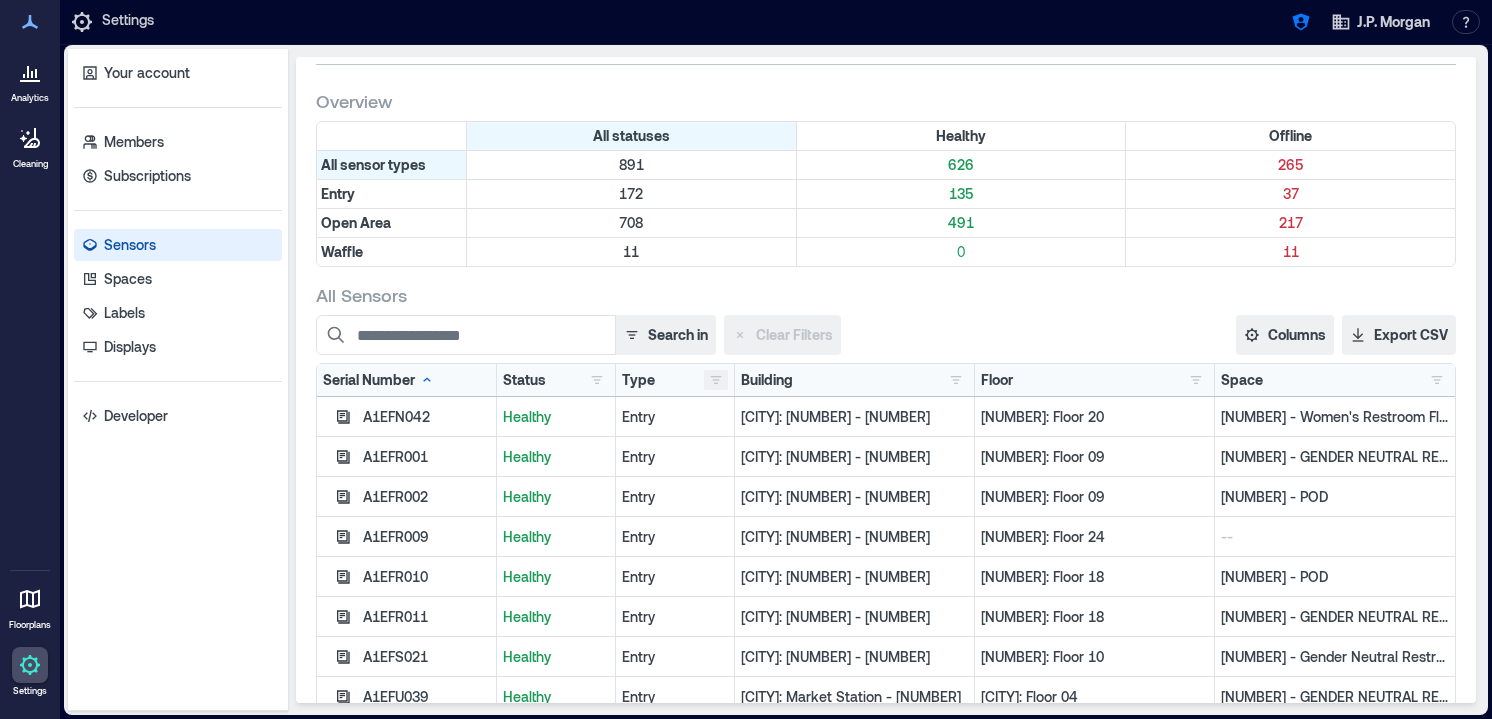 click at bounding box center [716, 380] 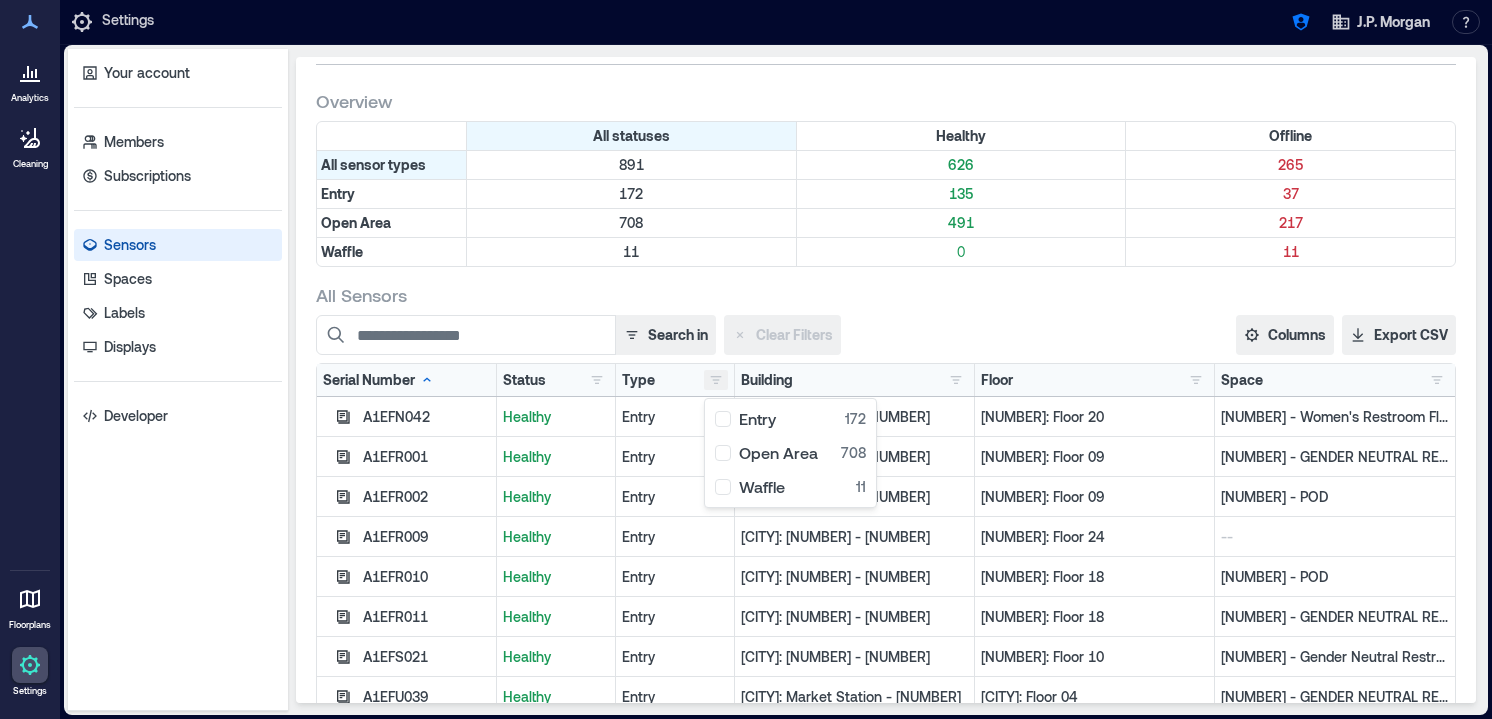 click at bounding box center [716, 380] 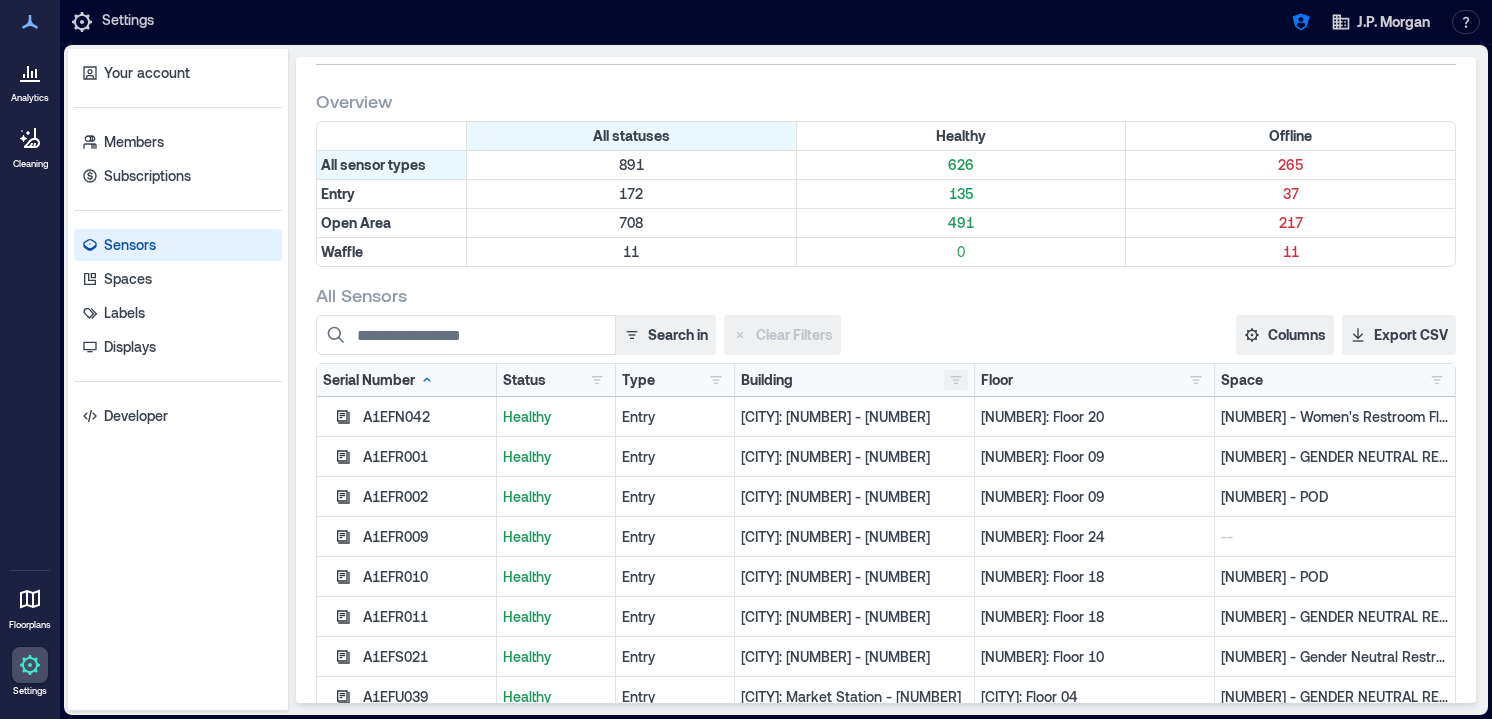 click at bounding box center [956, 380] 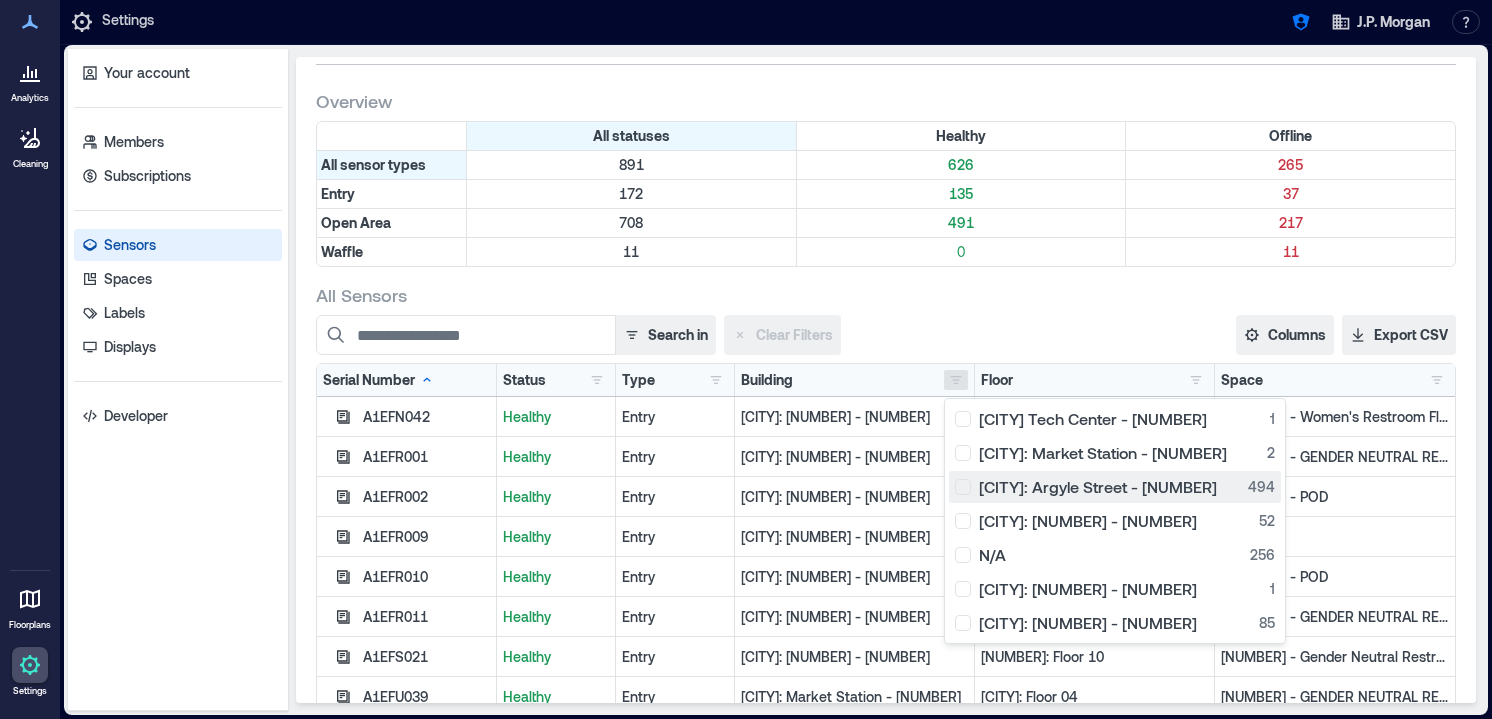 click on "Glasgow: Argyle Street - 133489 494" at bounding box center [1115, 487] 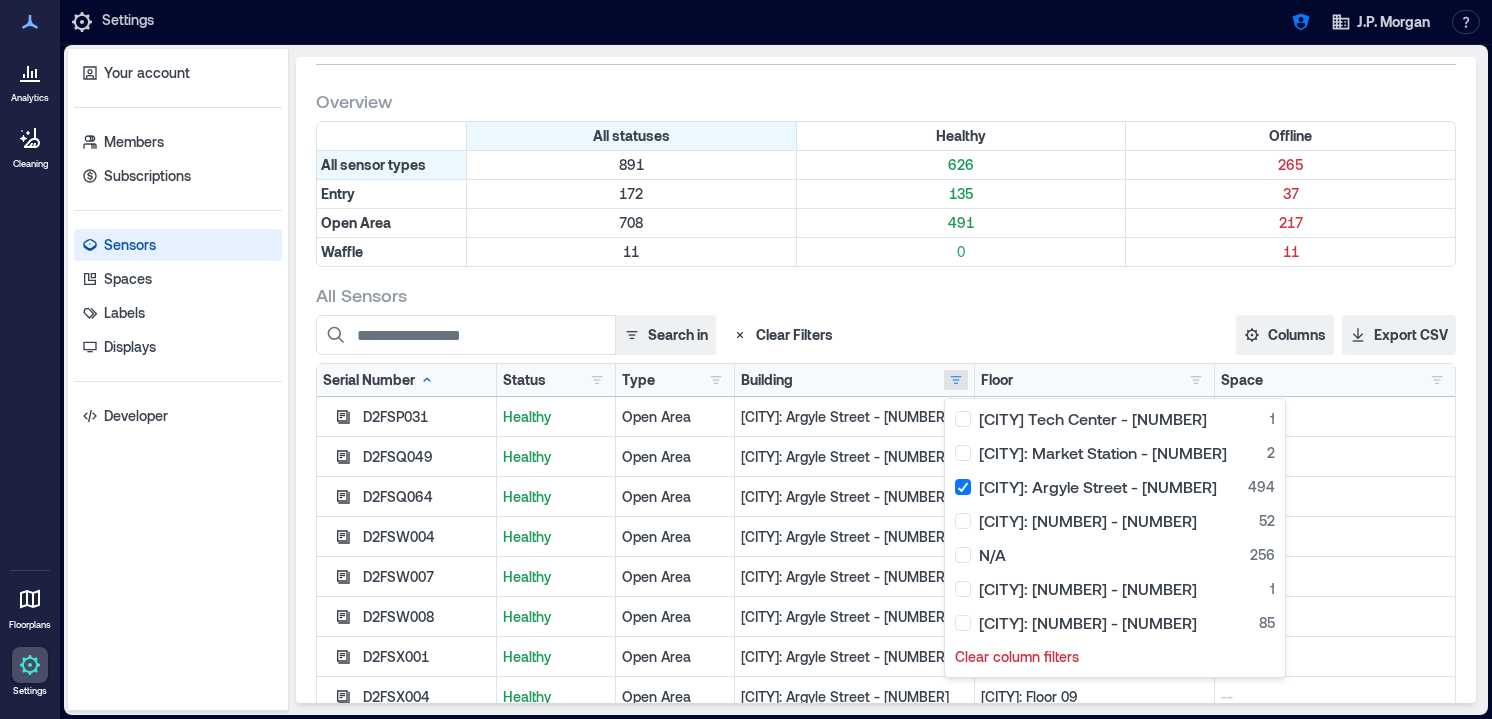 click on "All statuses Healthy Offline All sensor types 891 626 265 Entry 172 135 37 Open Area 708 491 217 Waffle 11 0 11" at bounding box center (886, 198) 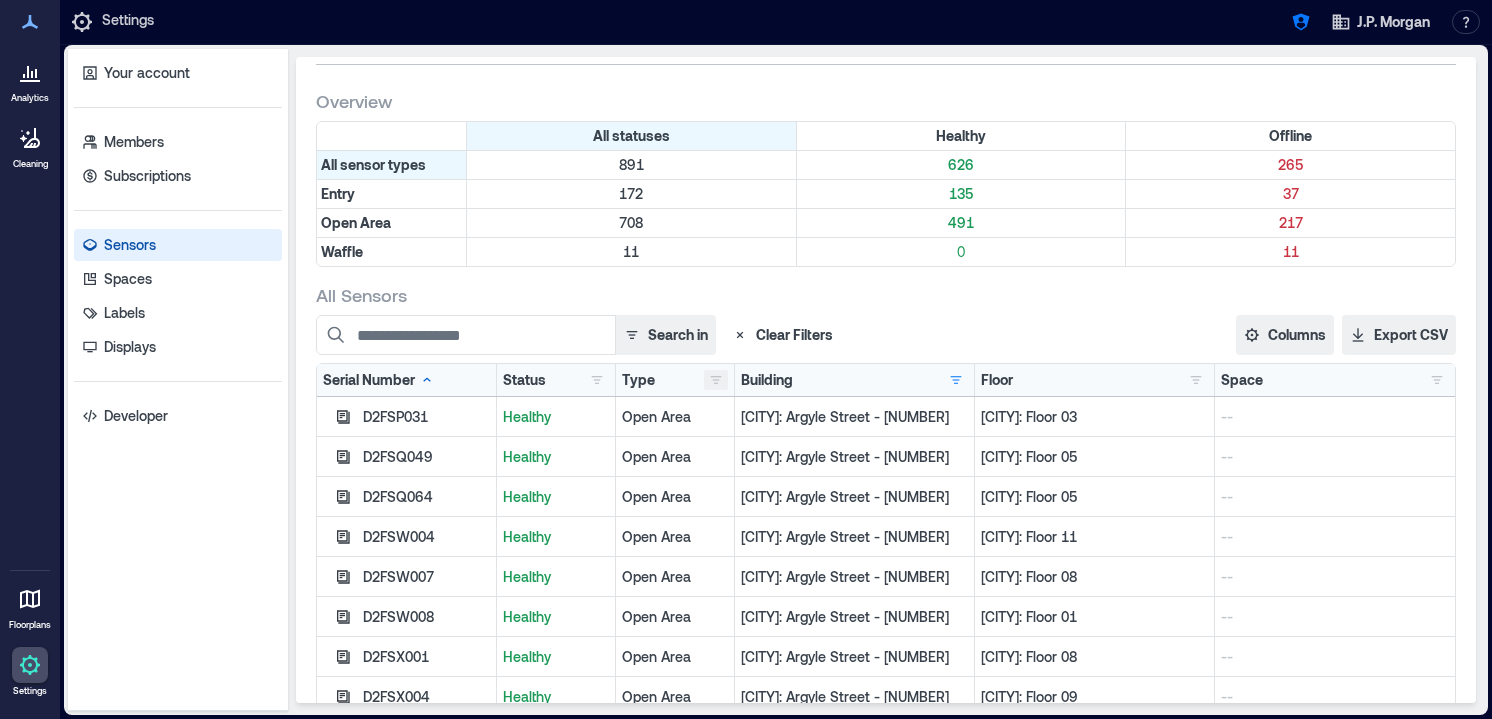 click at bounding box center [716, 380] 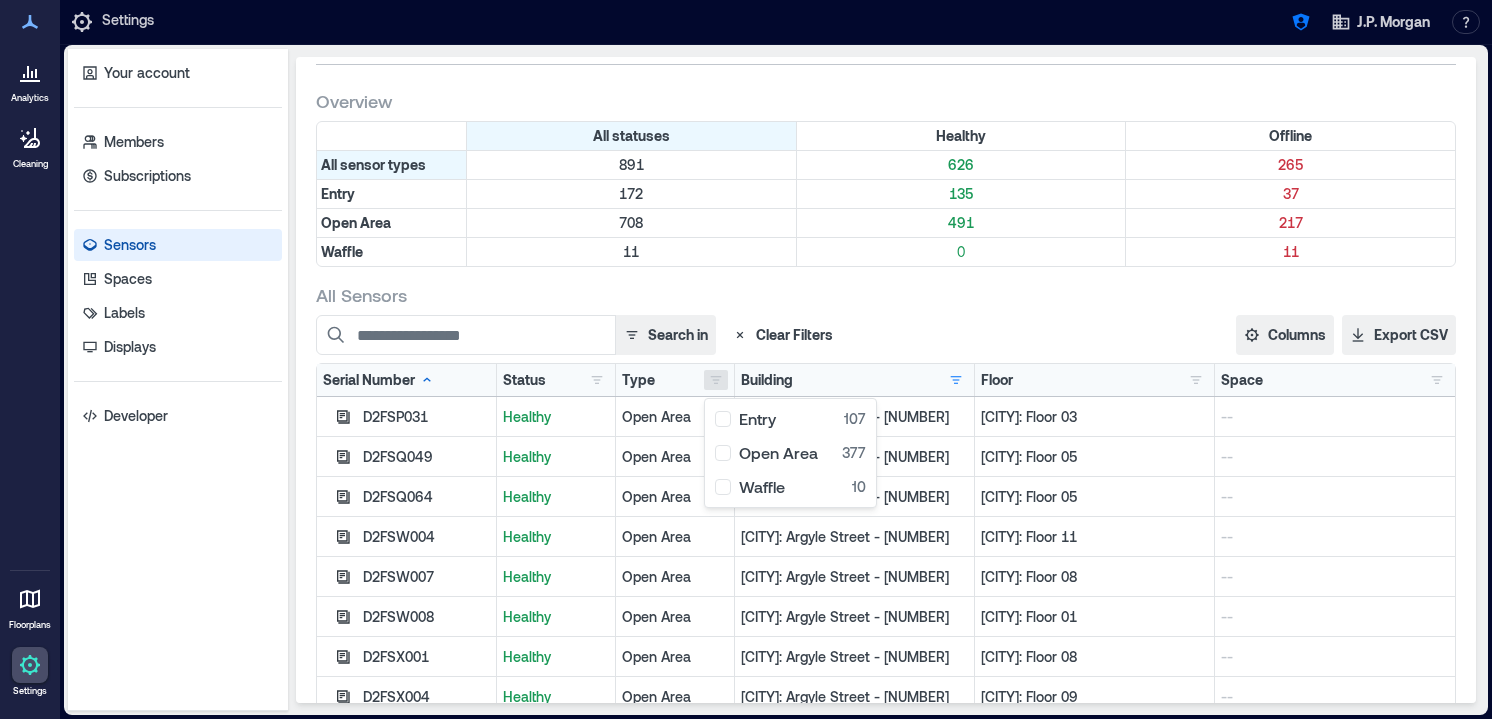 click on "Search in Clear Filters" at bounding box center [716, 335] 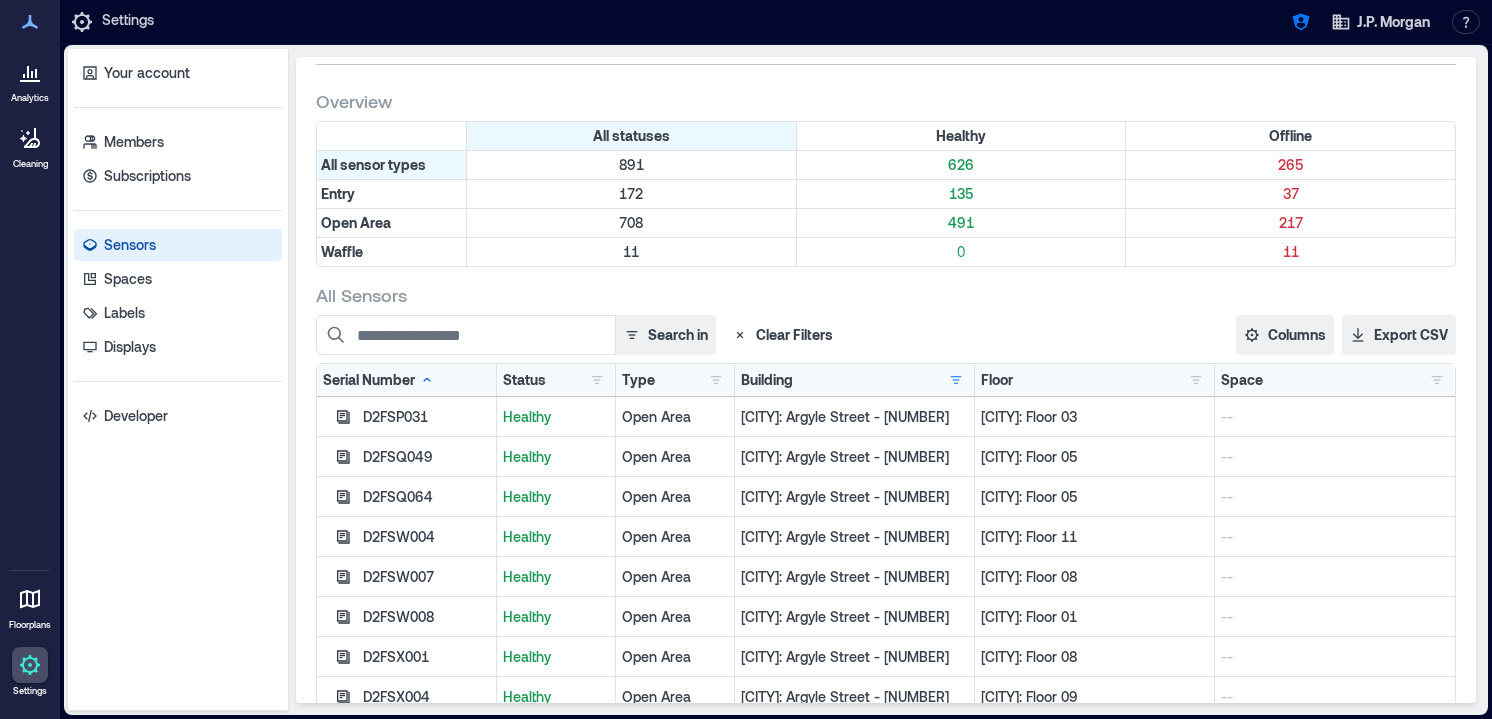 click on "Status Healthy 476 Offline 18" at bounding box center [556, 380] 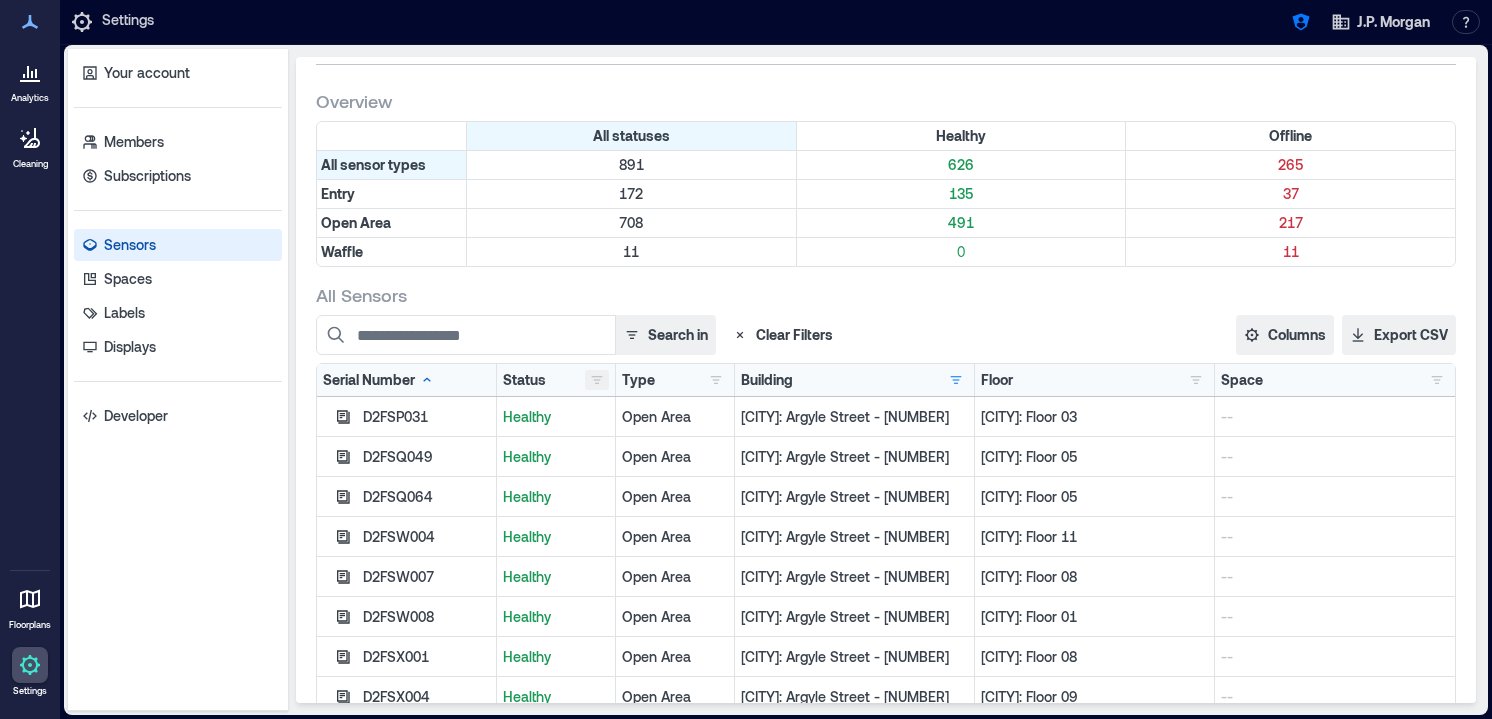click at bounding box center (597, 380) 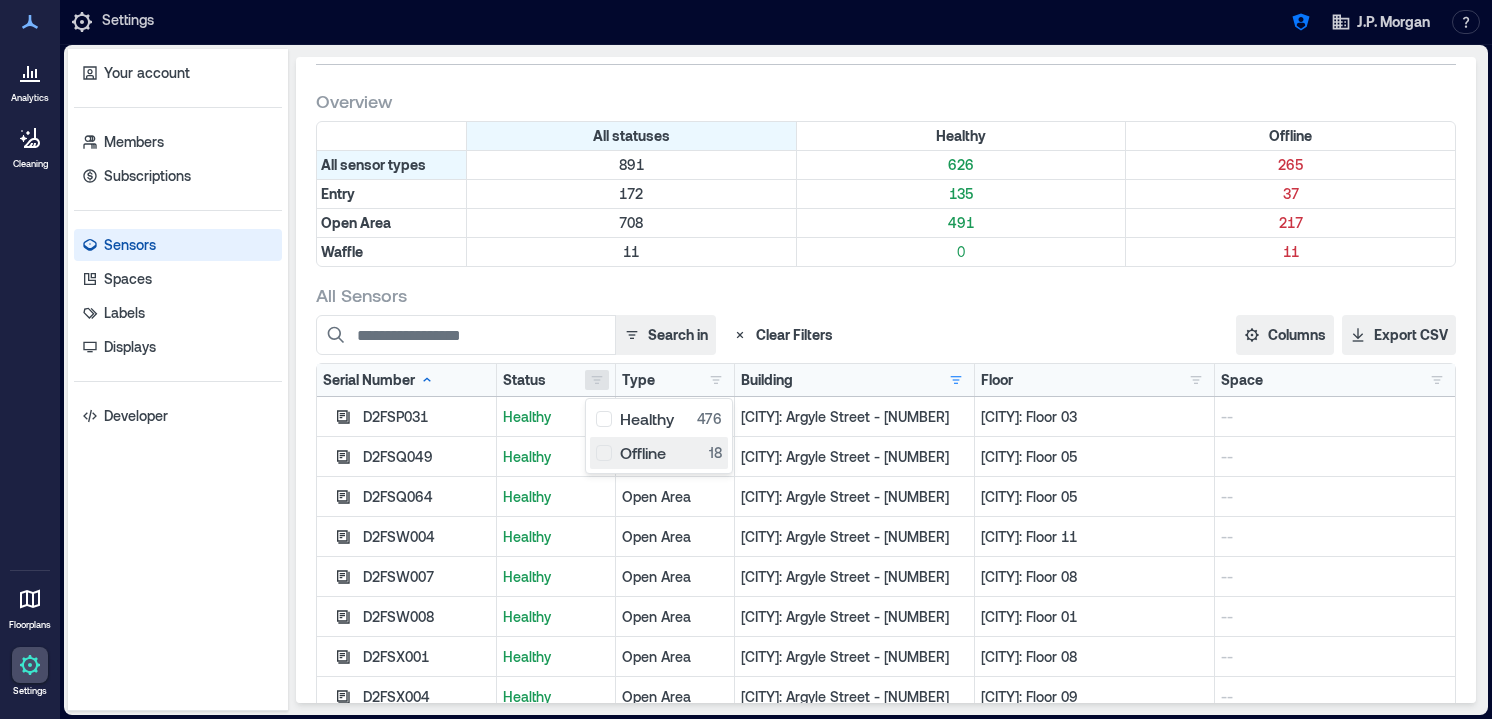 click on "Offline 18" at bounding box center (659, 453) 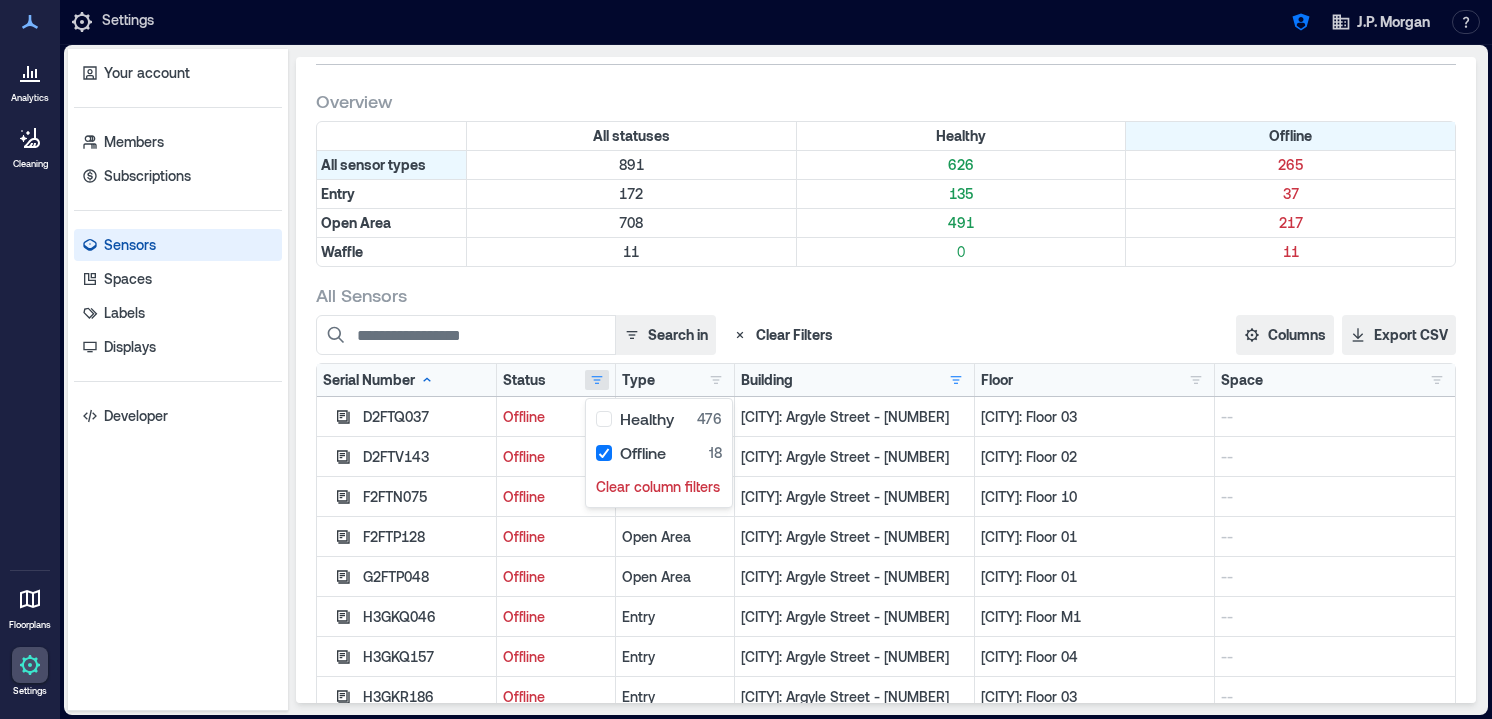 click on "All Sensors" at bounding box center (886, 295) 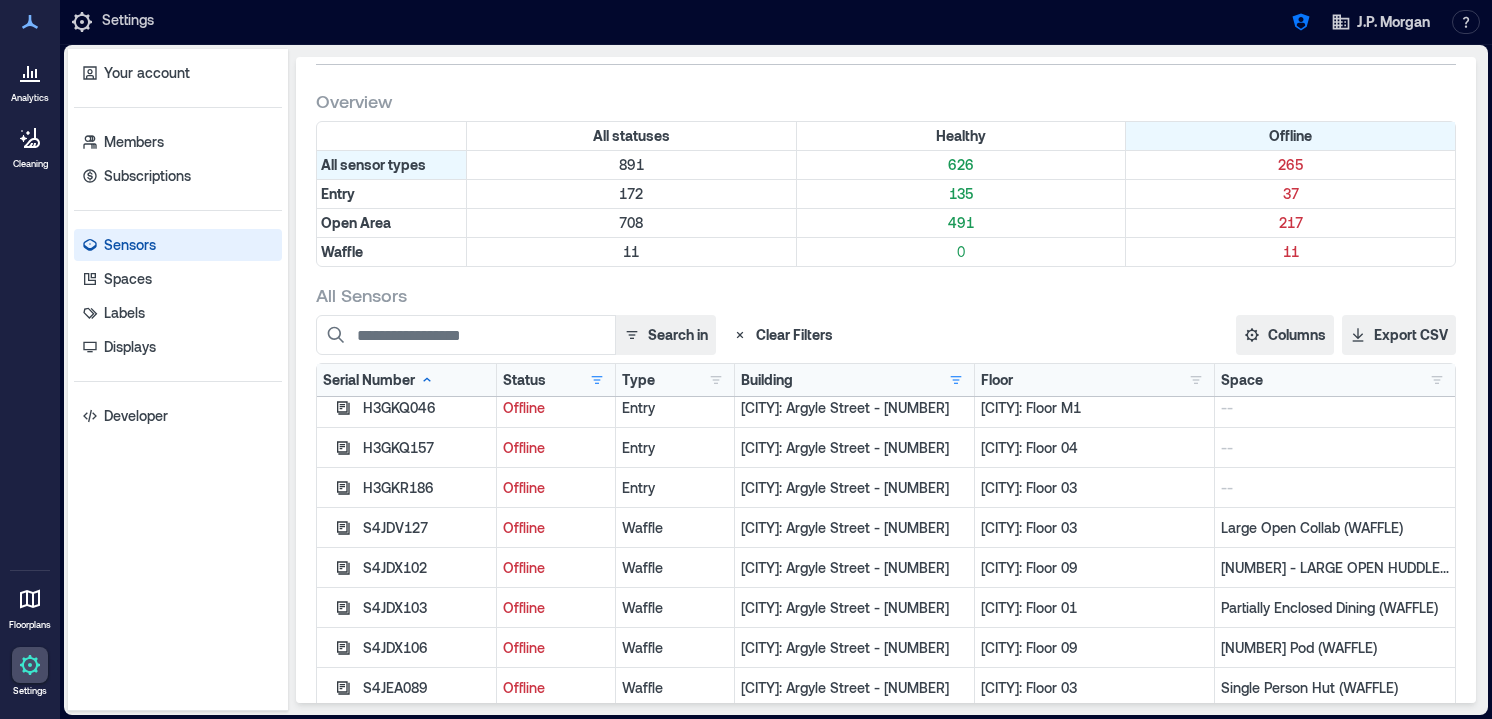 scroll, scrollTop: 220, scrollLeft: 0, axis: vertical 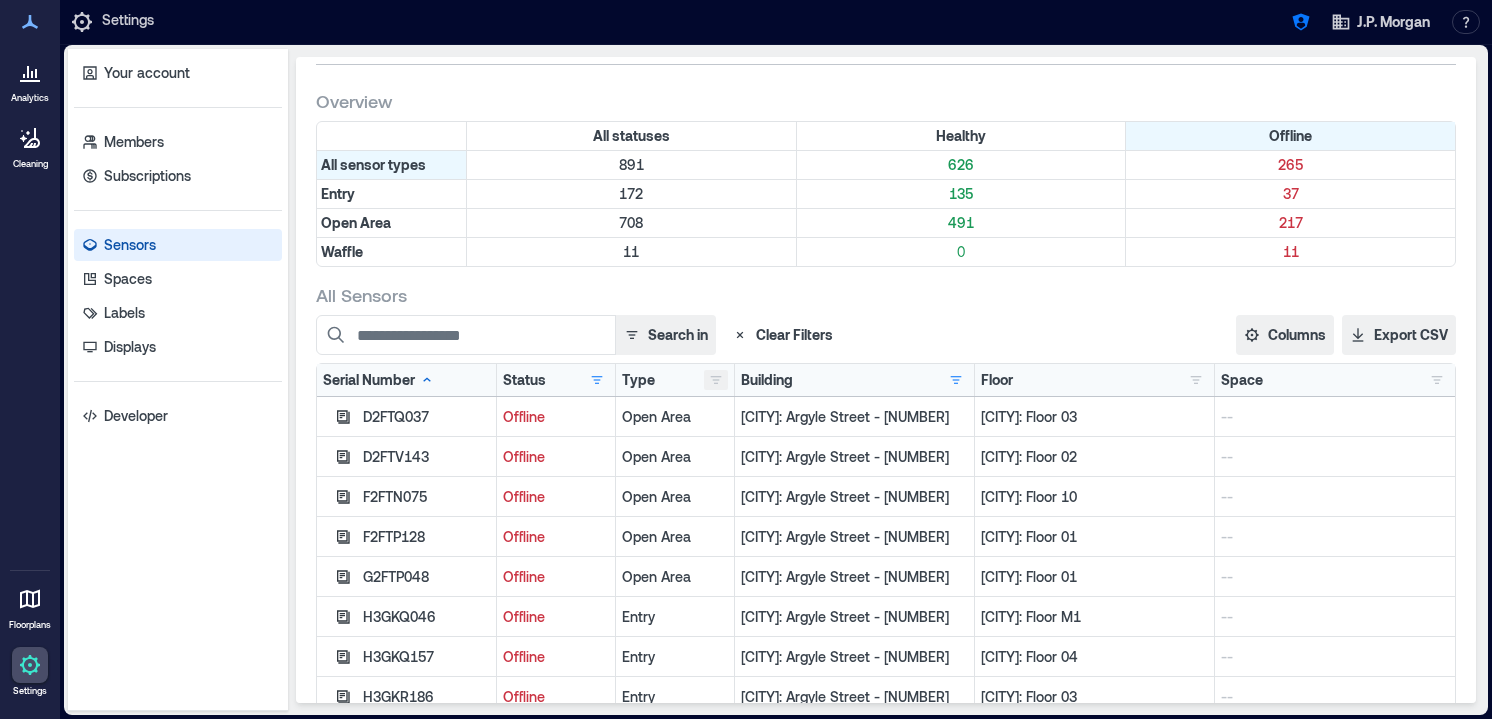 click at bounding box center (716, 380) 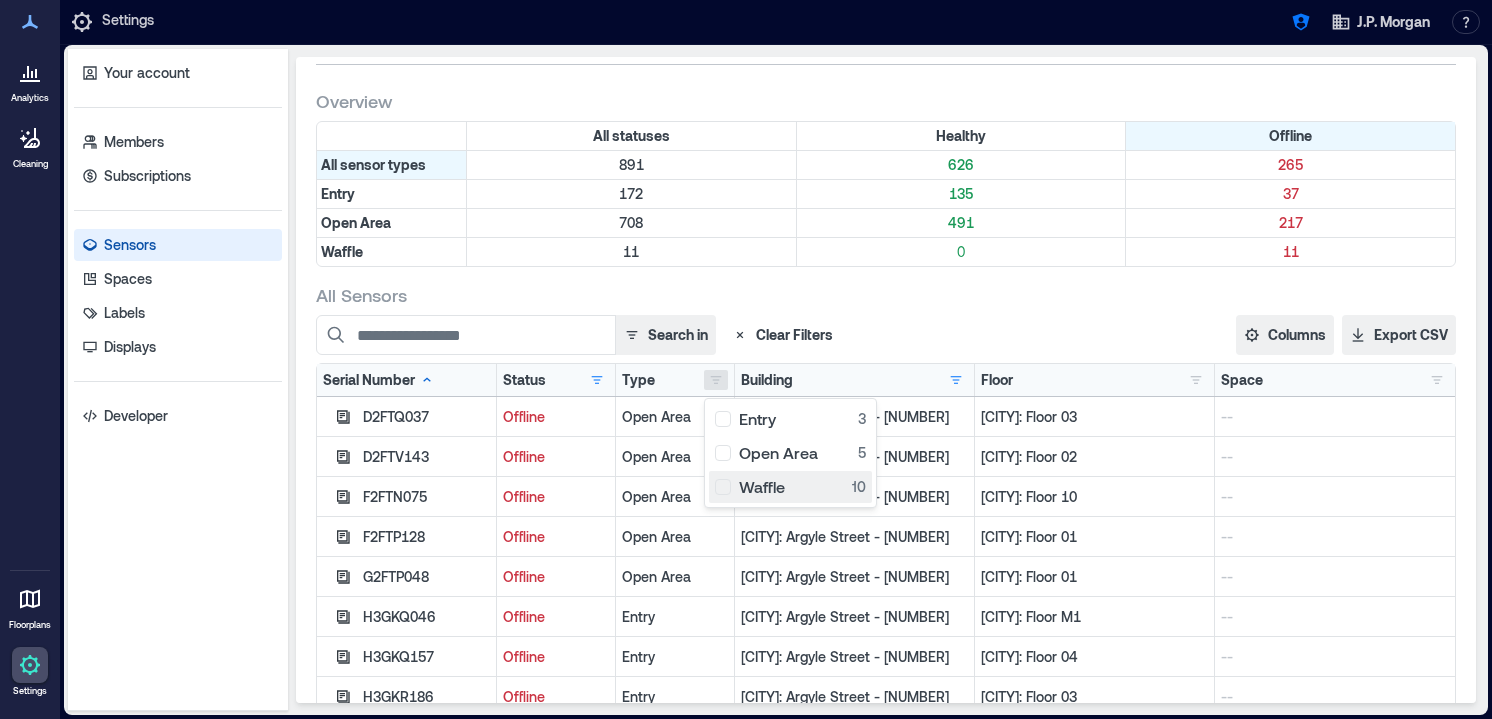 click on "Waffle 10" at bounding box center (790, 487) 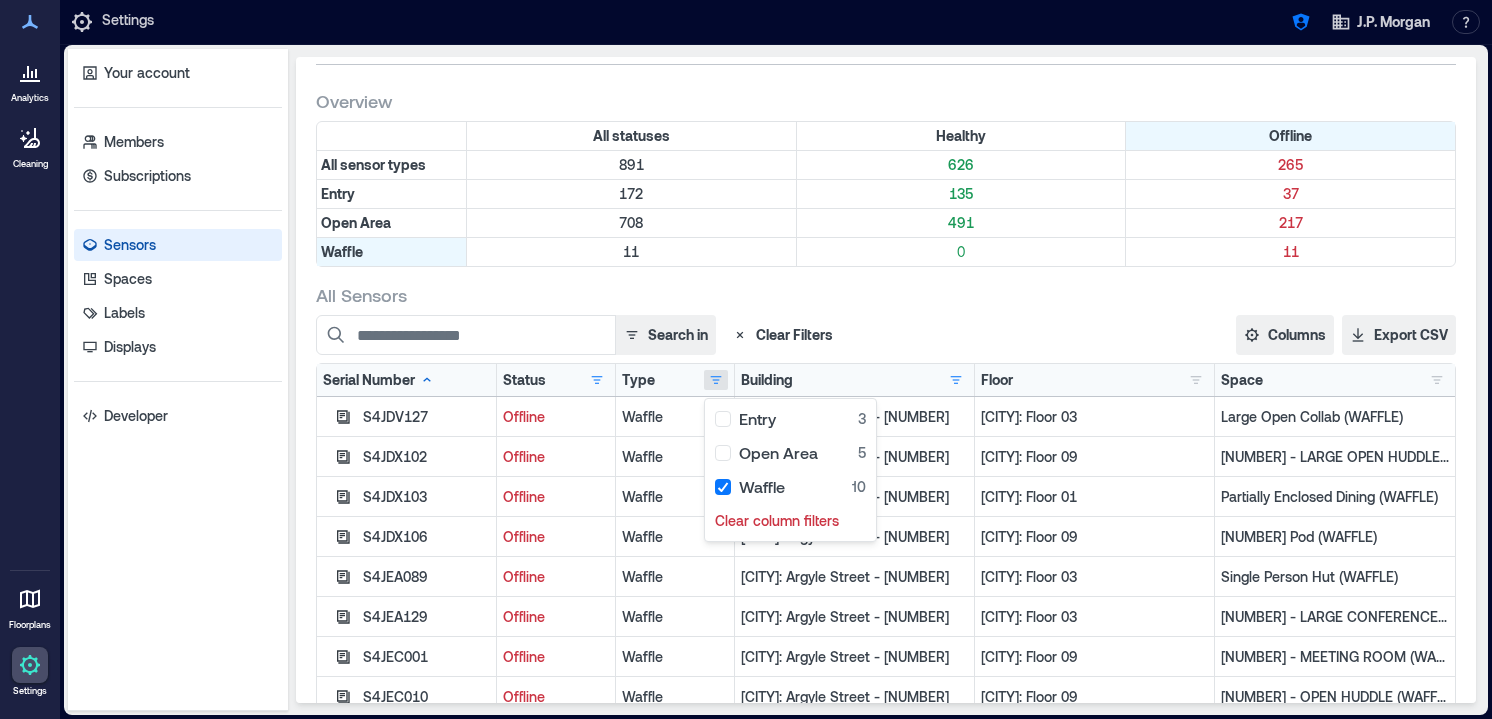 click on "Search in Clear Filters" at bounding box center (716, 335) 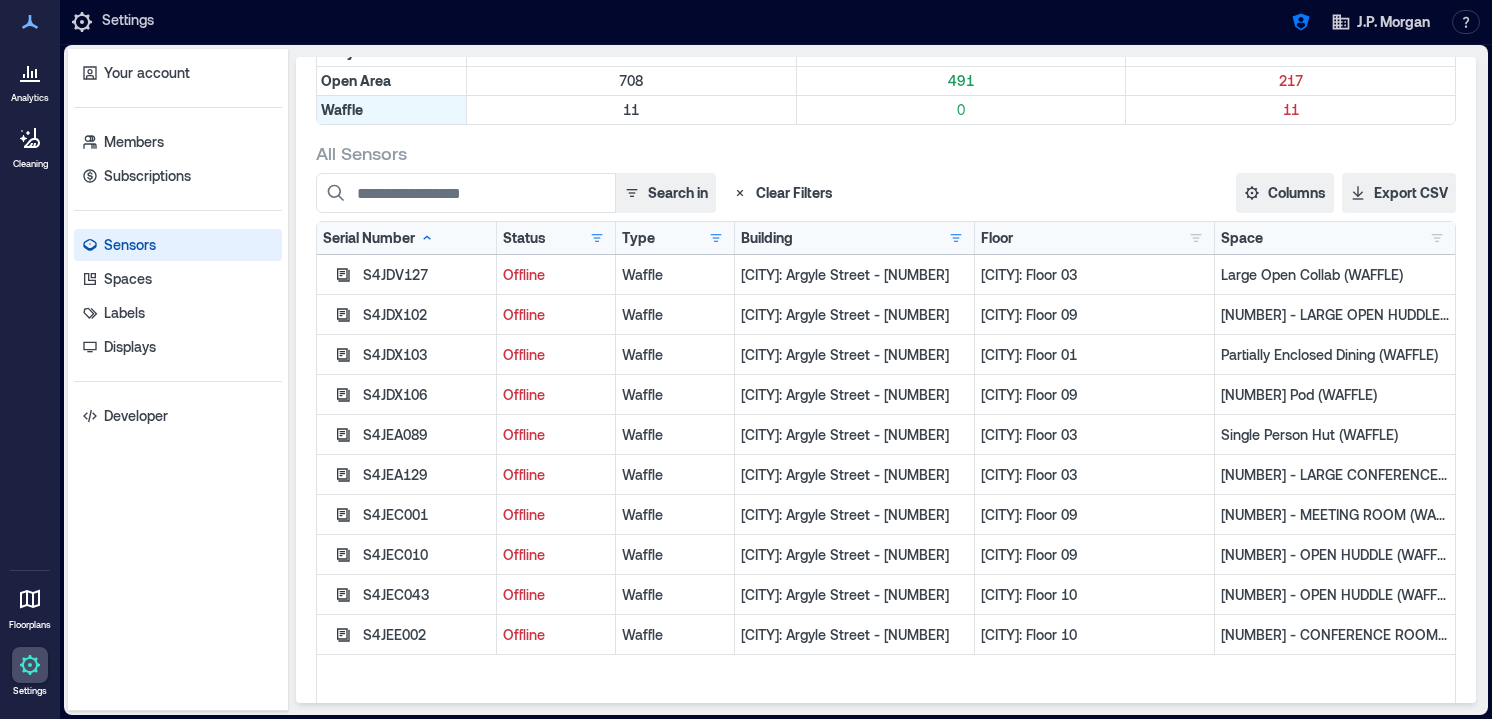 scroll, scrollTop: 276, scrollLeft: 0, axis: vertical 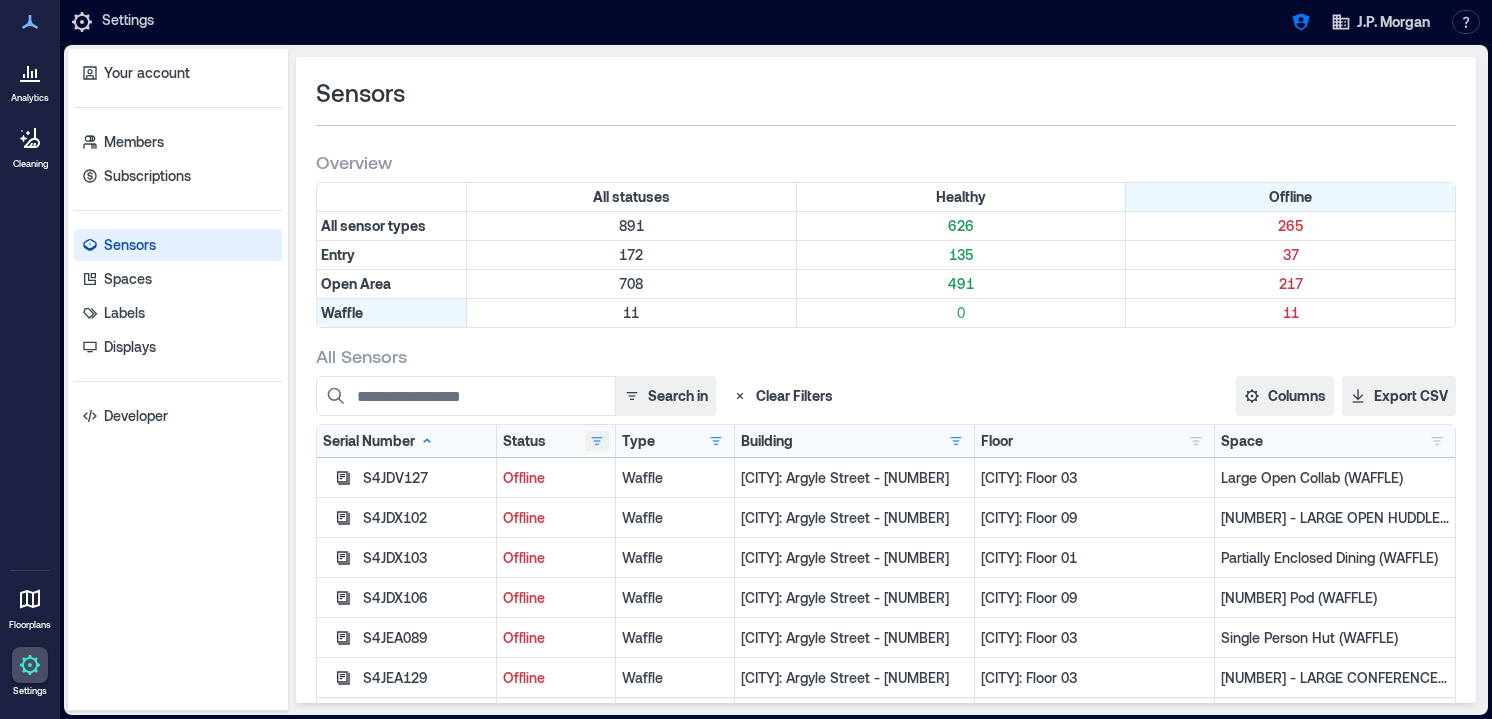 click at bounding box center (597, 441) 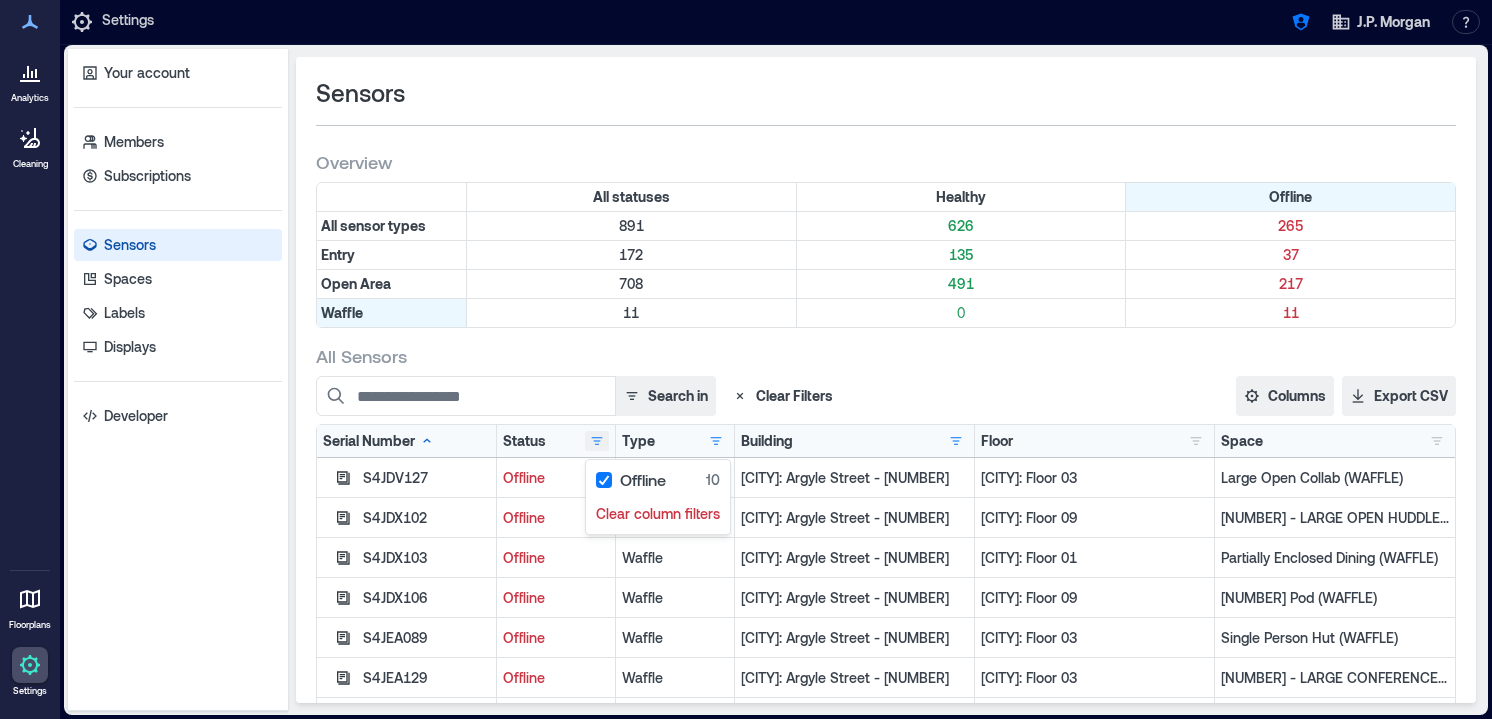 click at bounding box center [597, 441] 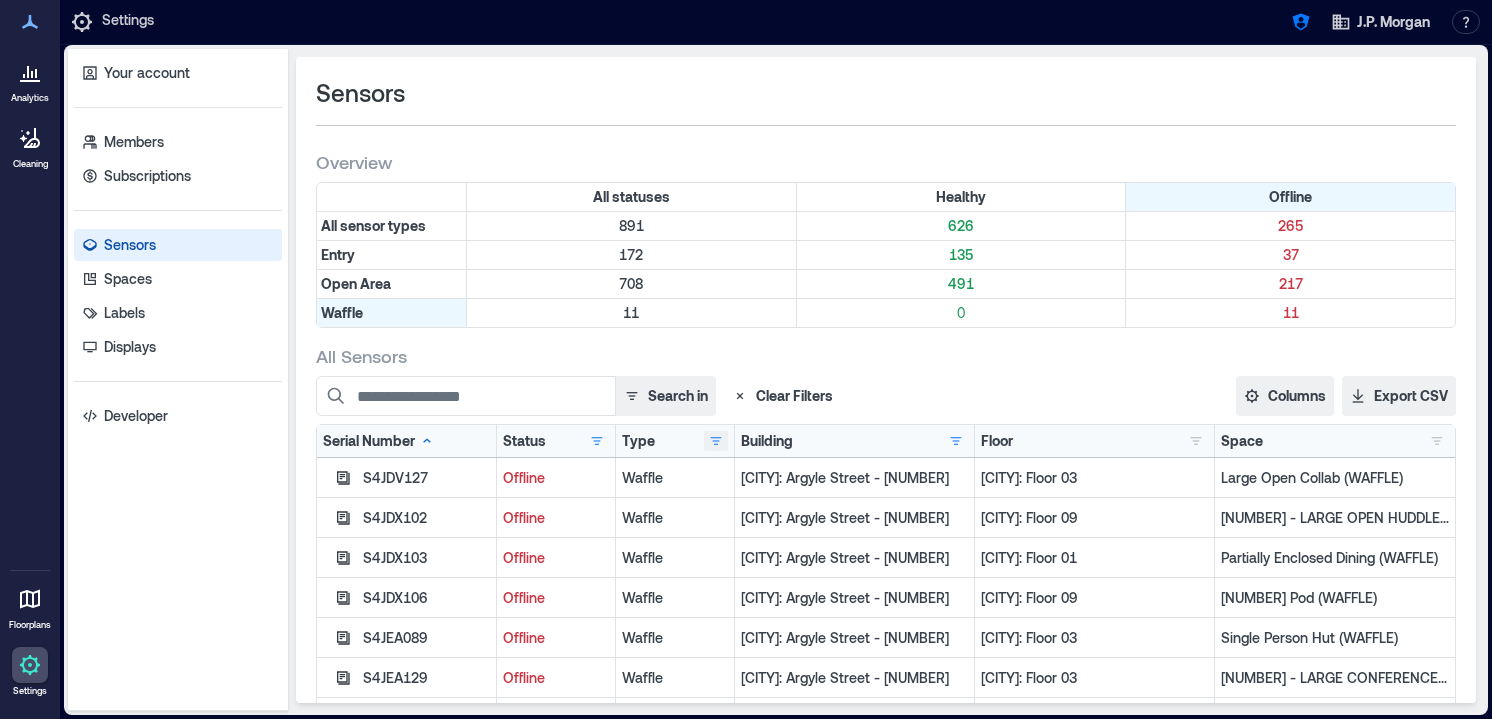 click at bounding box center [716, 441] 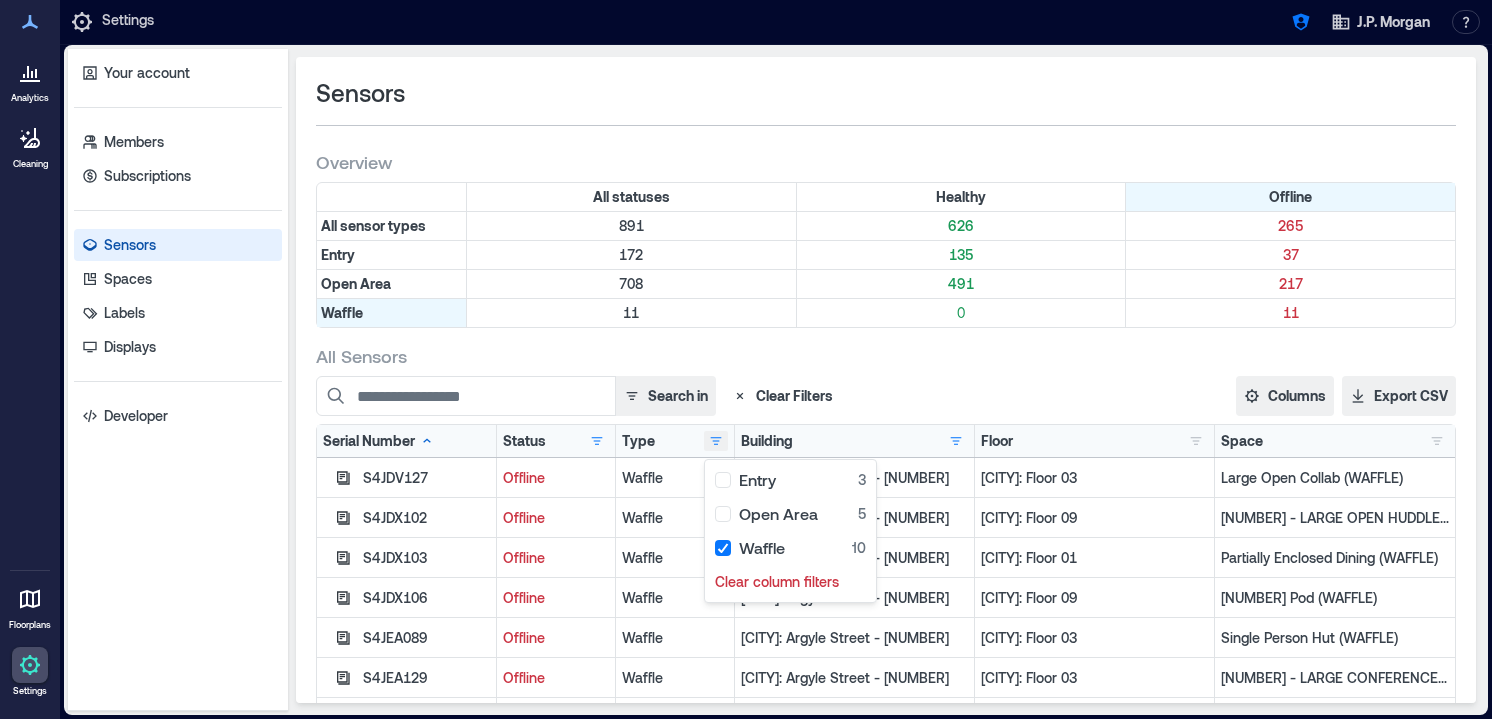 click at bounding box center (716, 441) 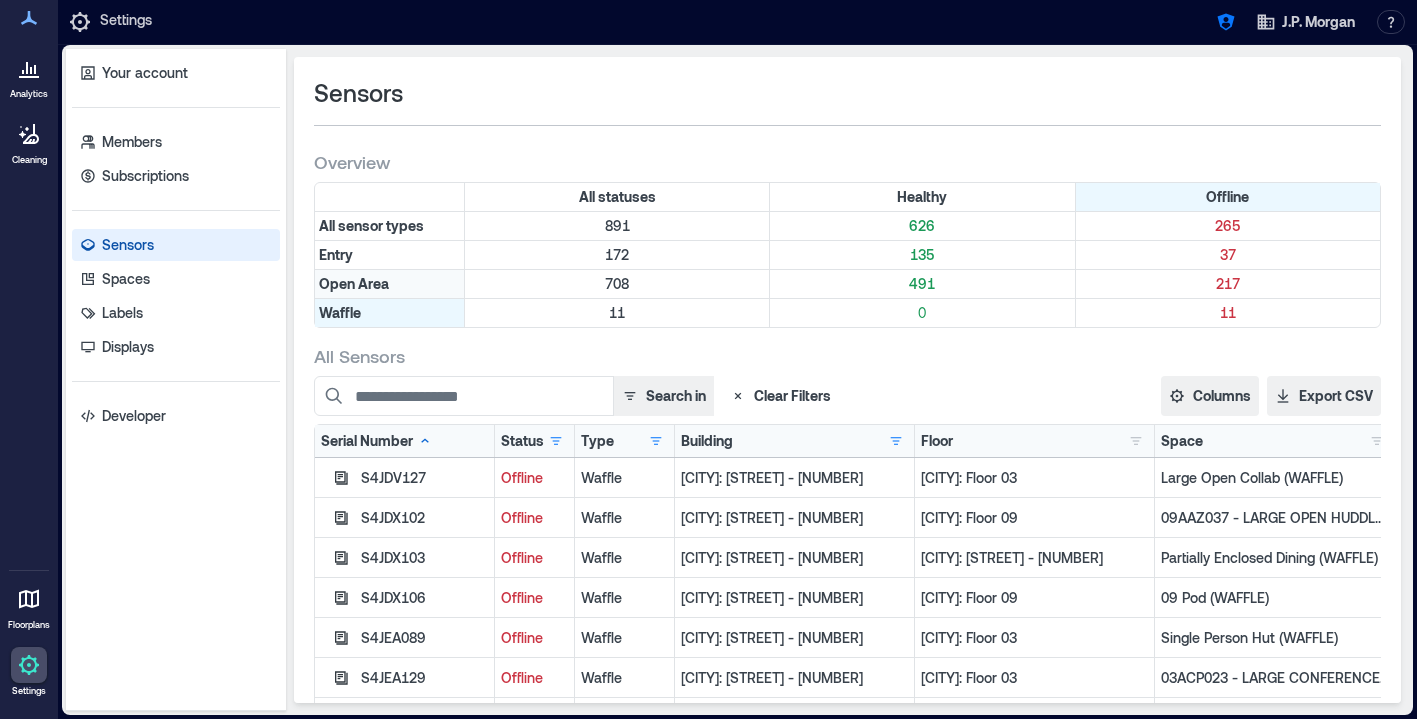 scroll, scrollTop: 0, scrollLeft: 0, axis: both 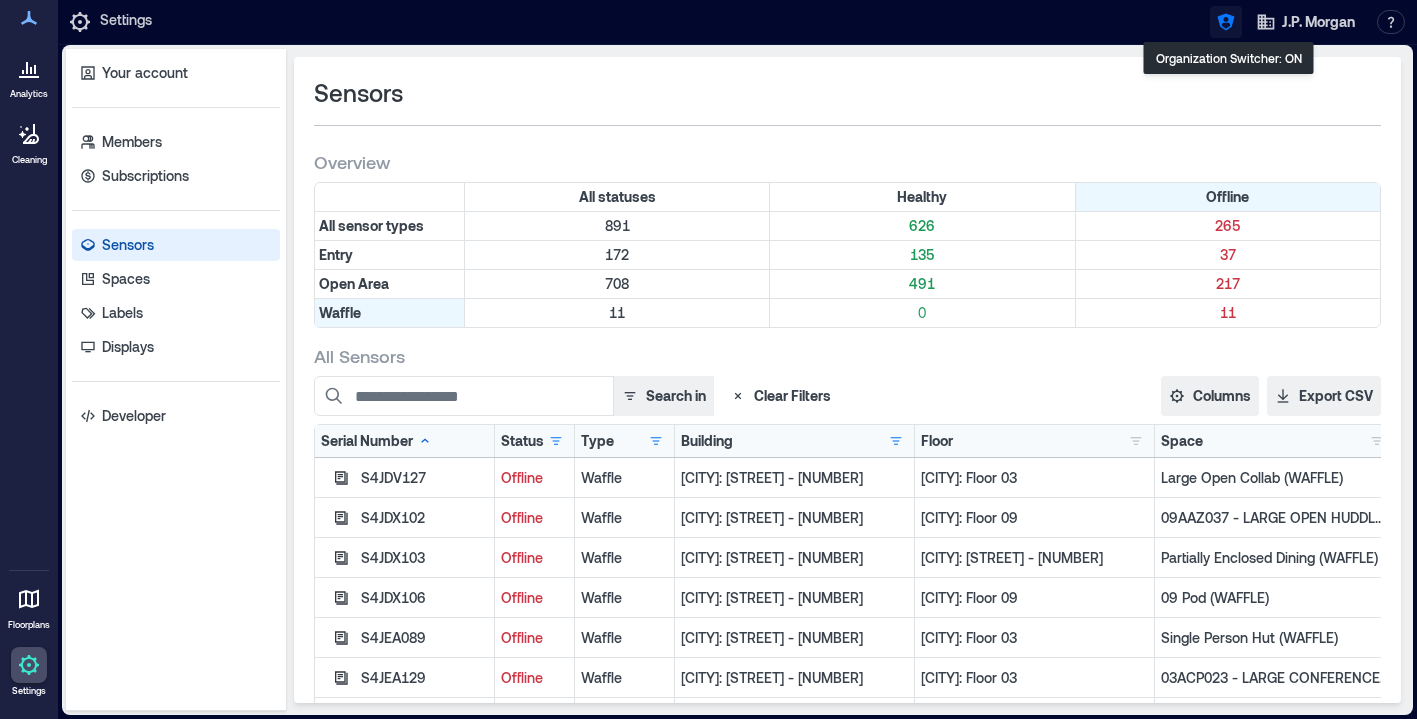 click 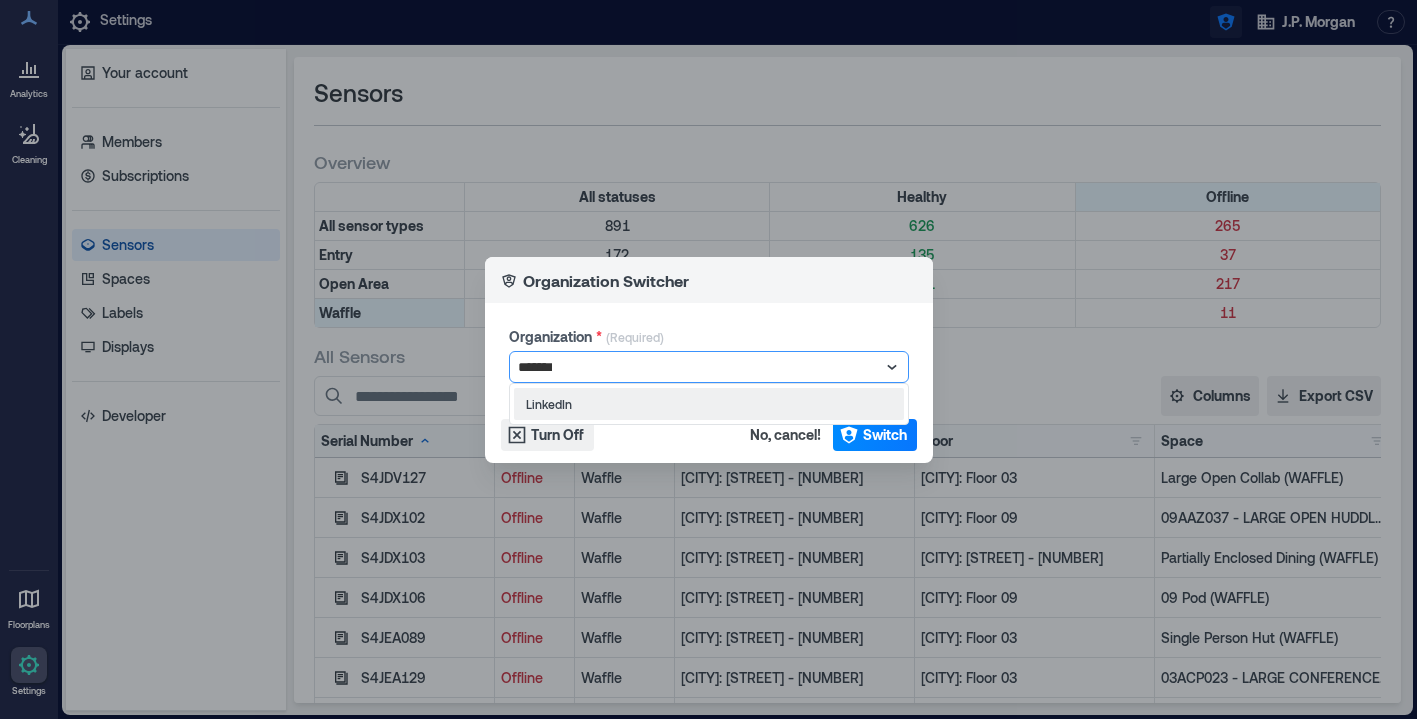 type on "********" 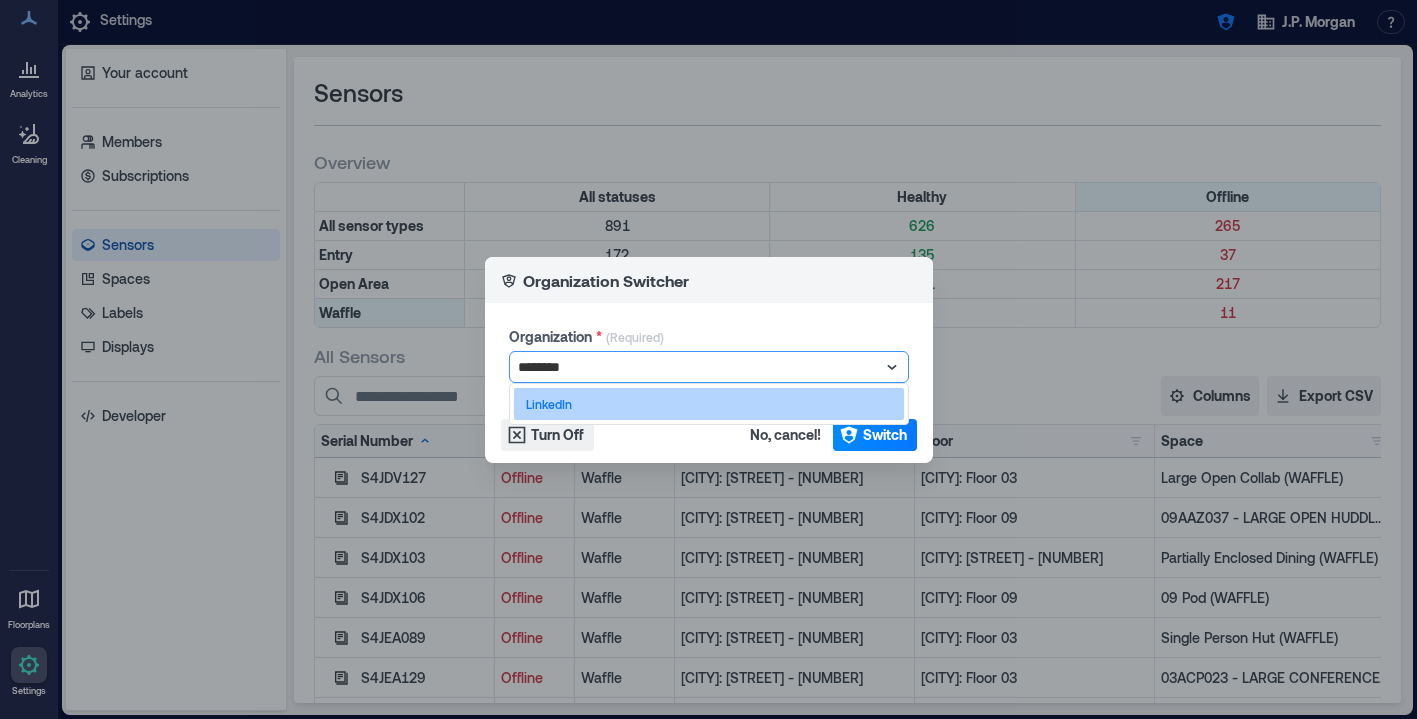 click on "LinkedIn" at bounding box center (709, 404) 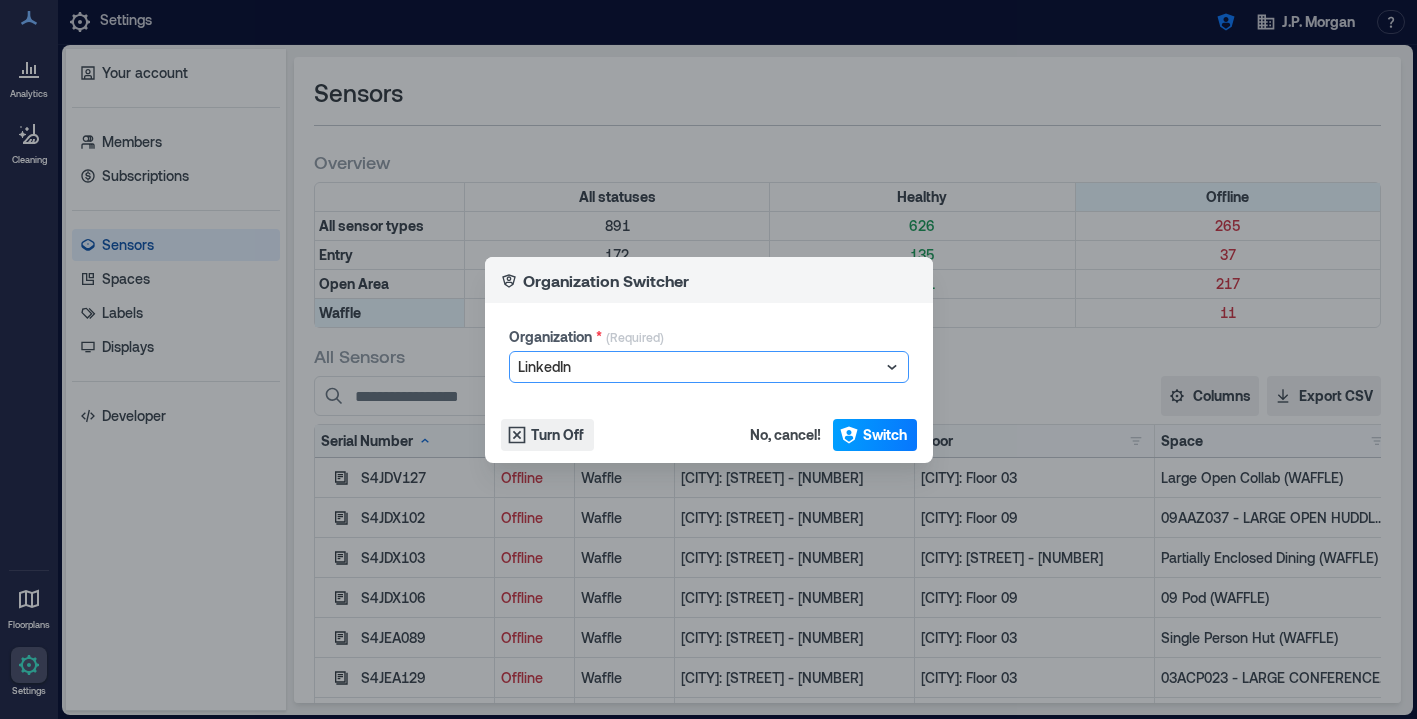 click 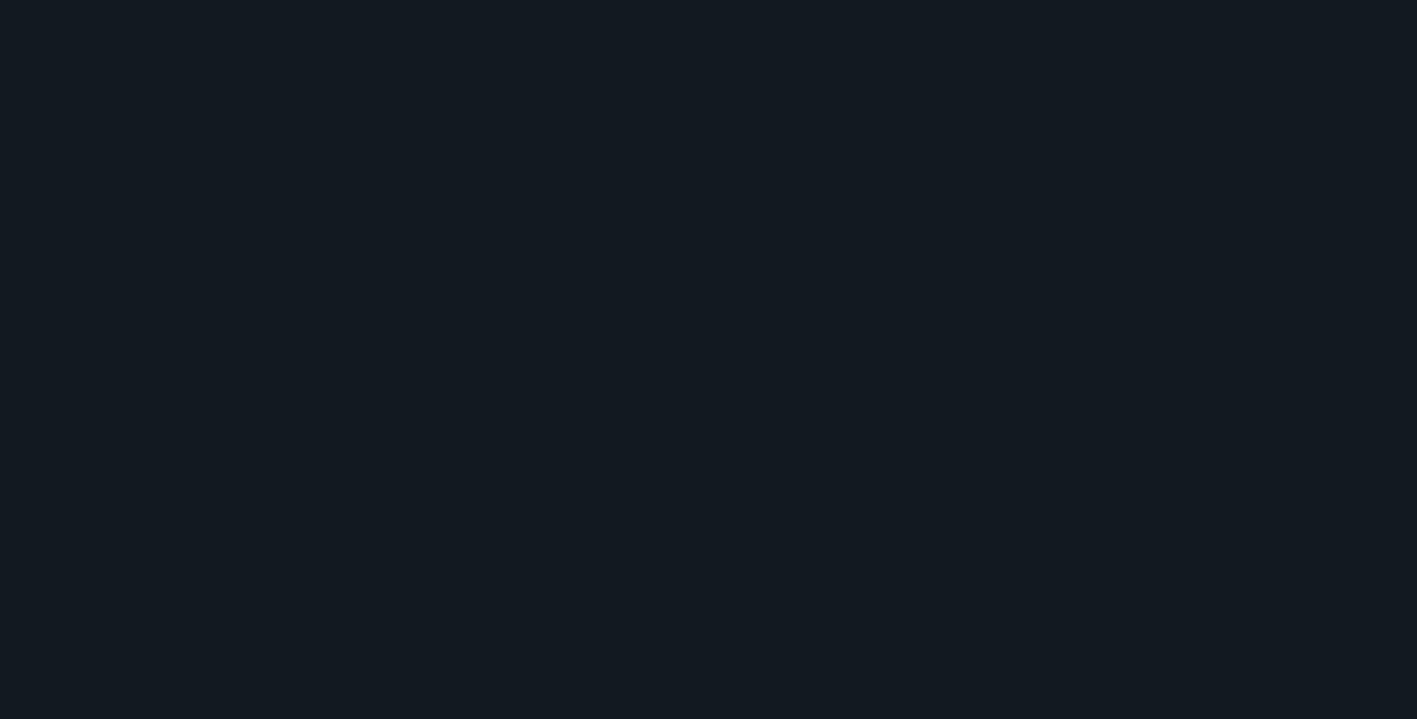 scroll, scrollTop: 0, scrollLeft: 0, axis: both 